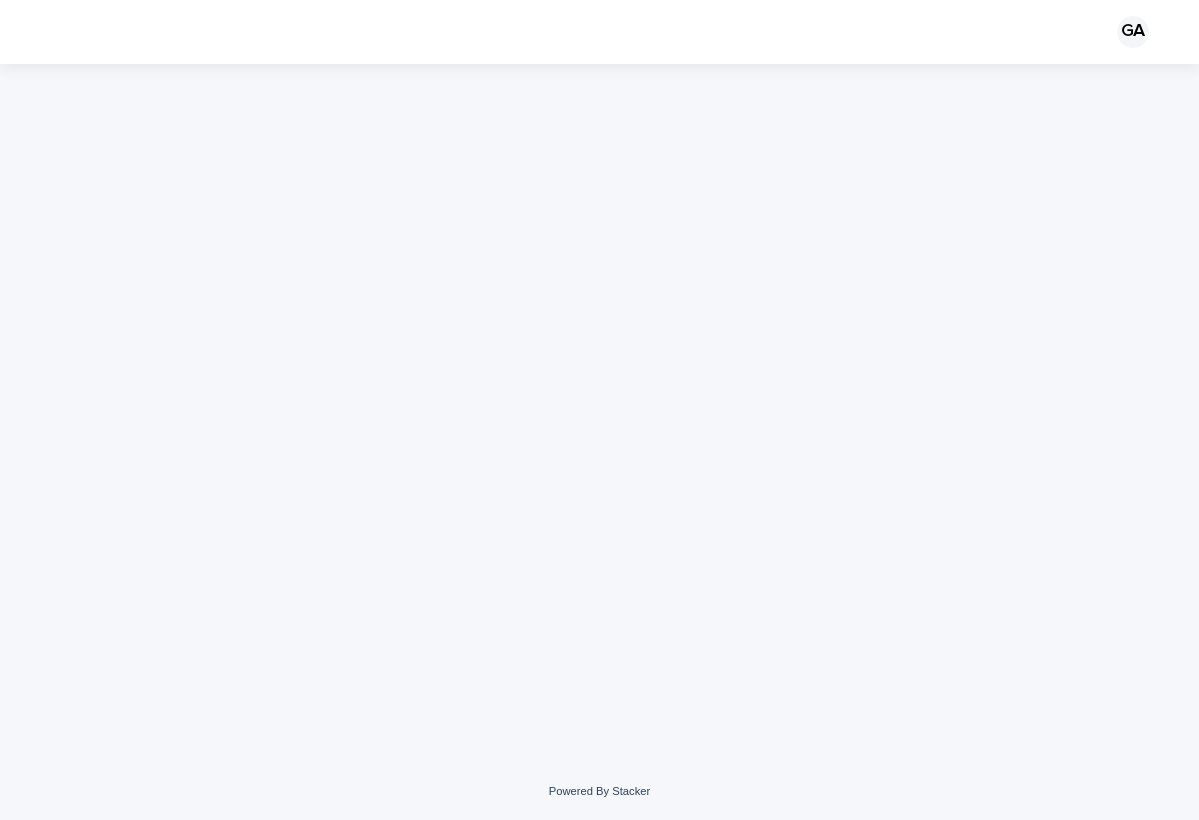scroll, scrollTop: 0, scrollLeft: 0, axis: both 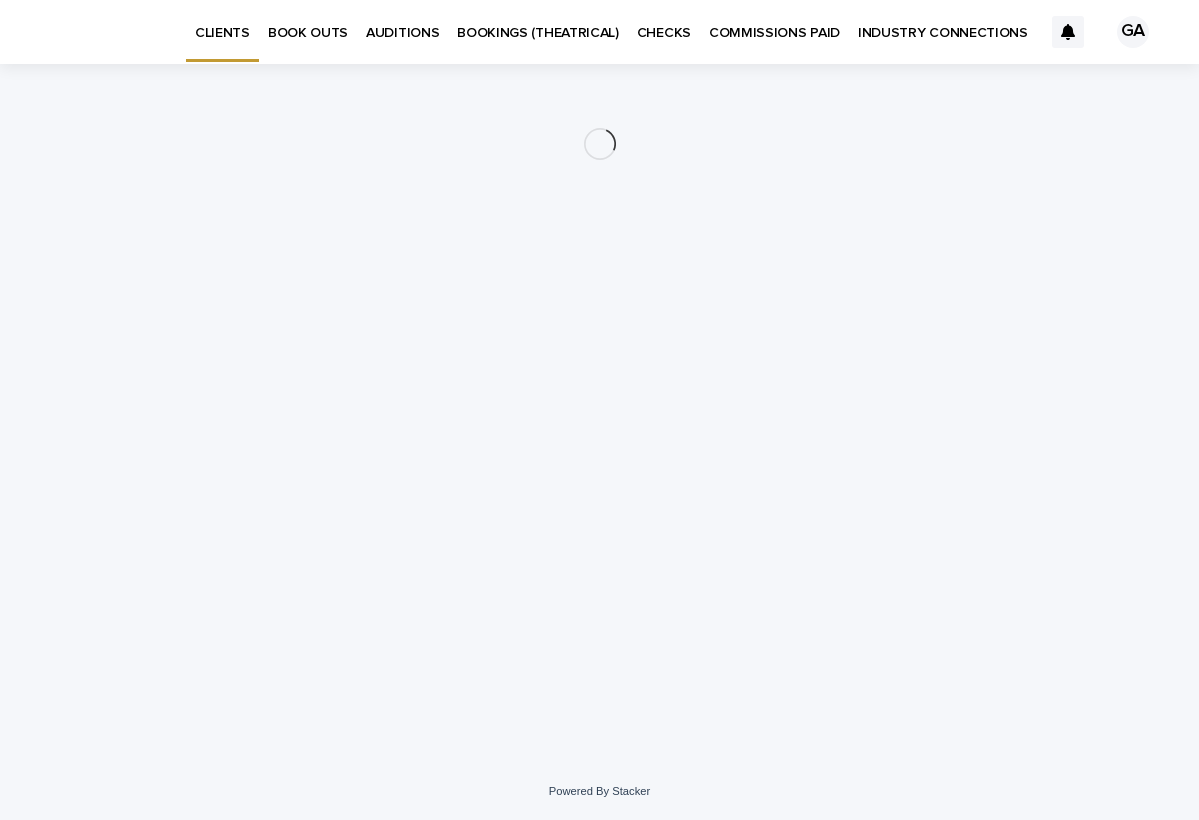 click on "INDUSTRY CONNECTIONS" at bounding box center [943, 21] 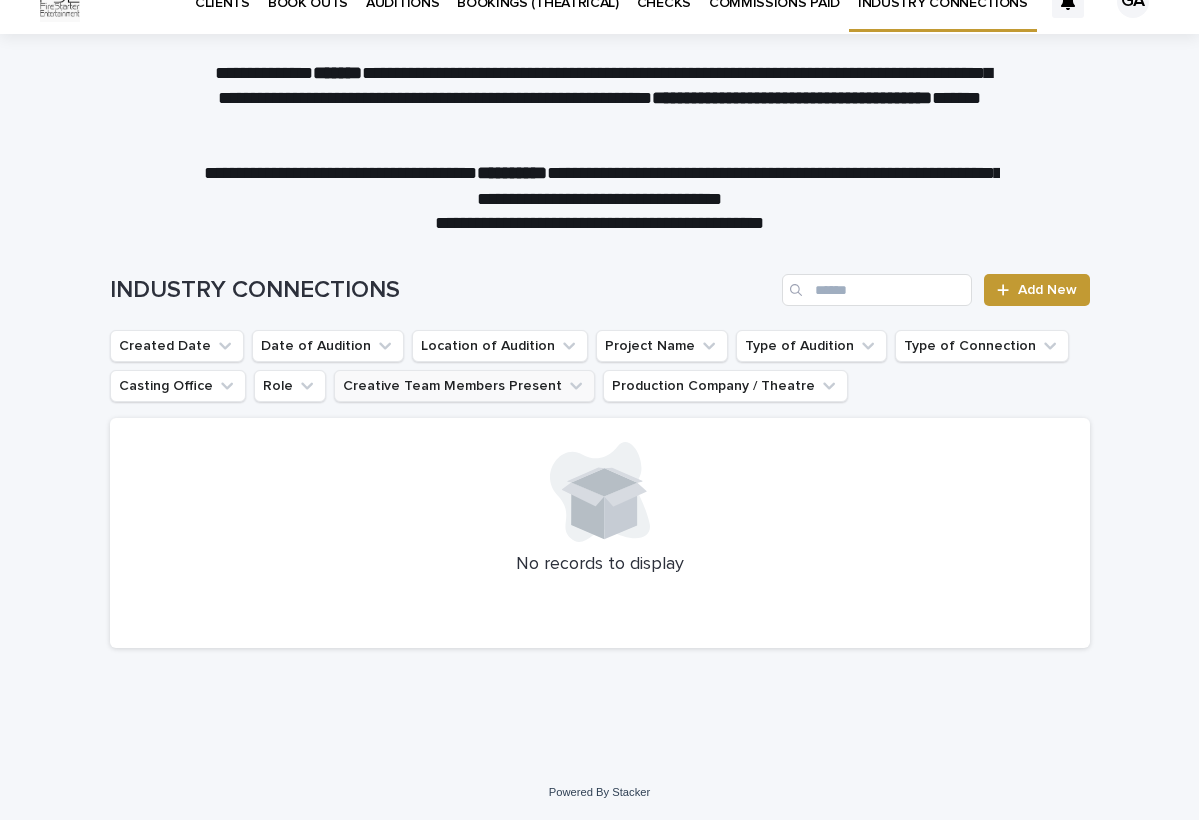 scroll, scrollTop: 31, scrollLeft: 0, axis: vertical 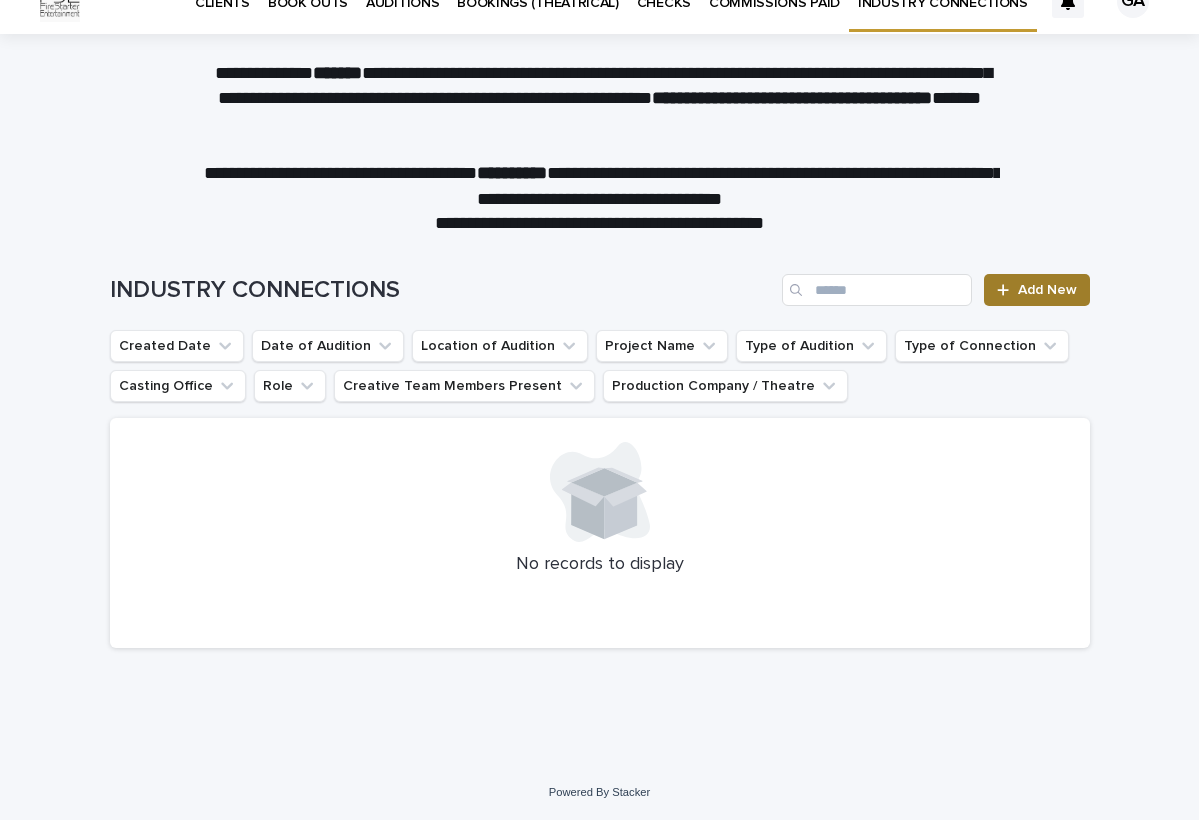 click on "Add New" at bounding box center (1047, 290) 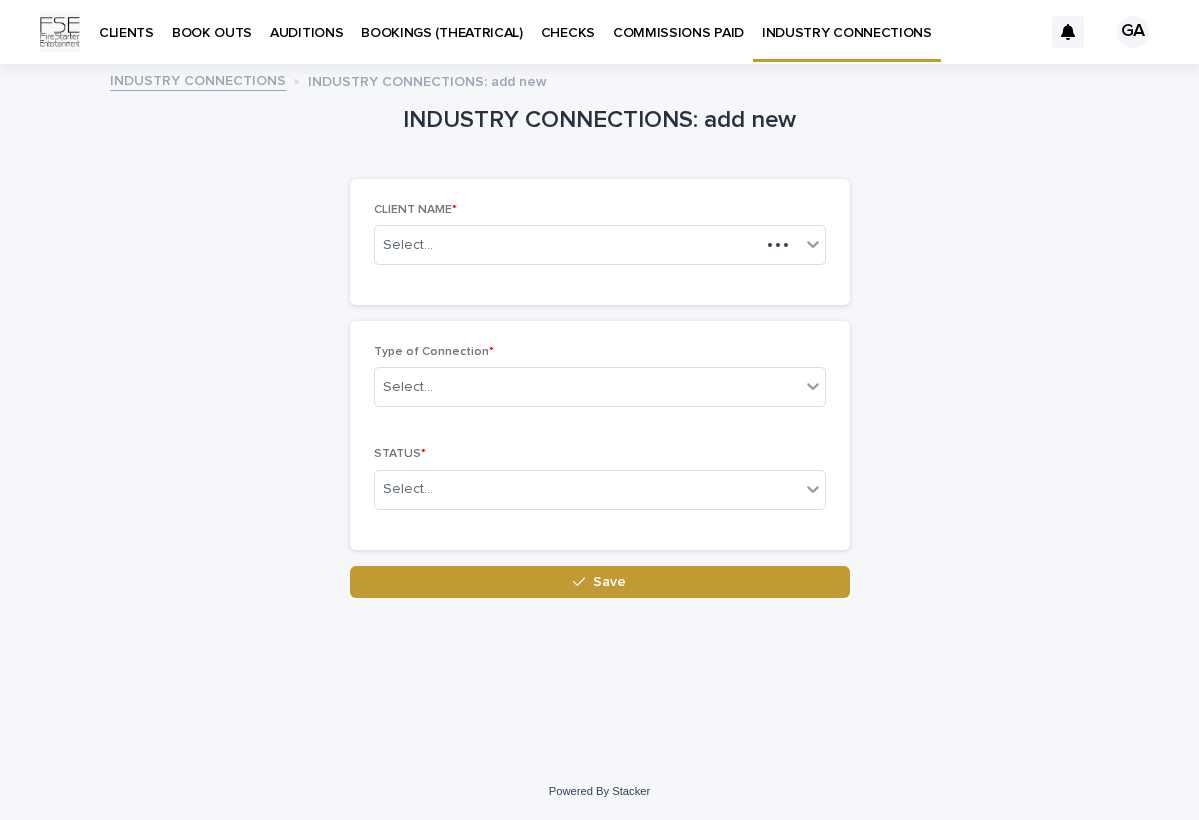 scroll, scrollTop: 0, scrollLeft: 0, axis: both 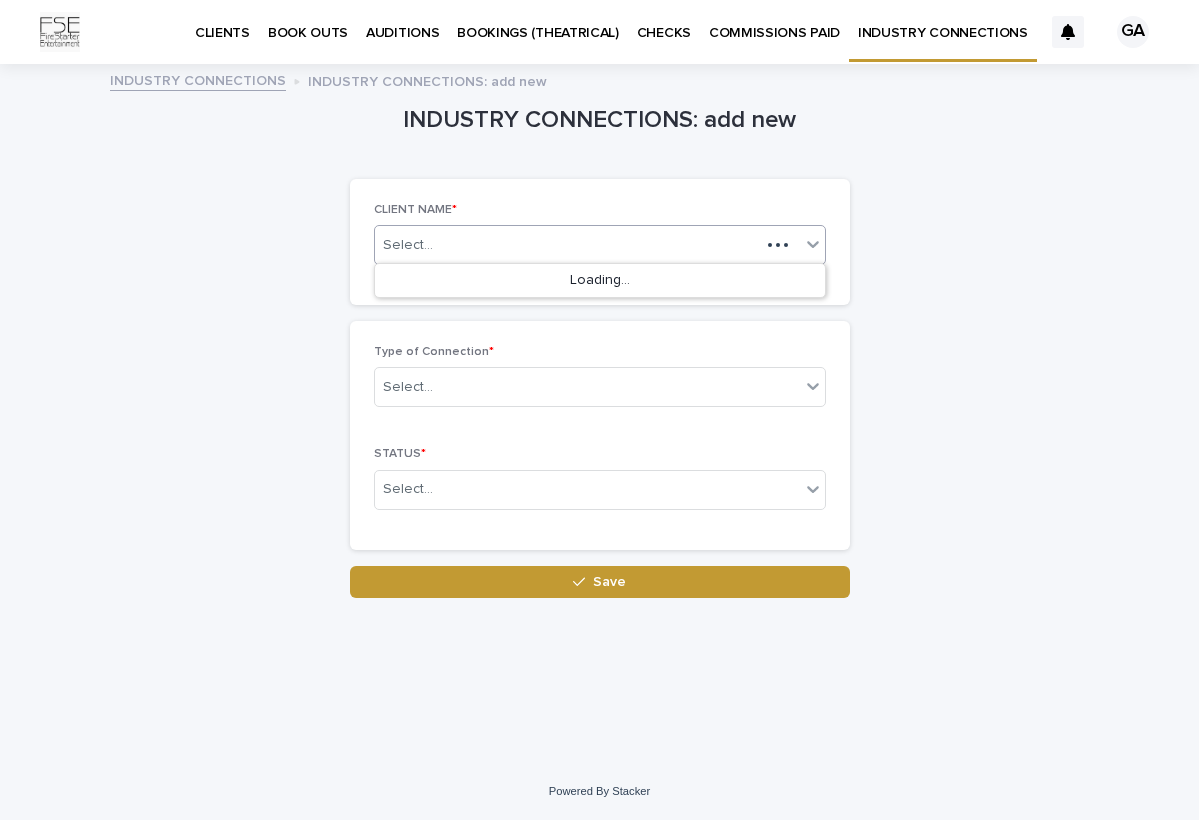 click on "Select..." at bounding box center [567, 245] 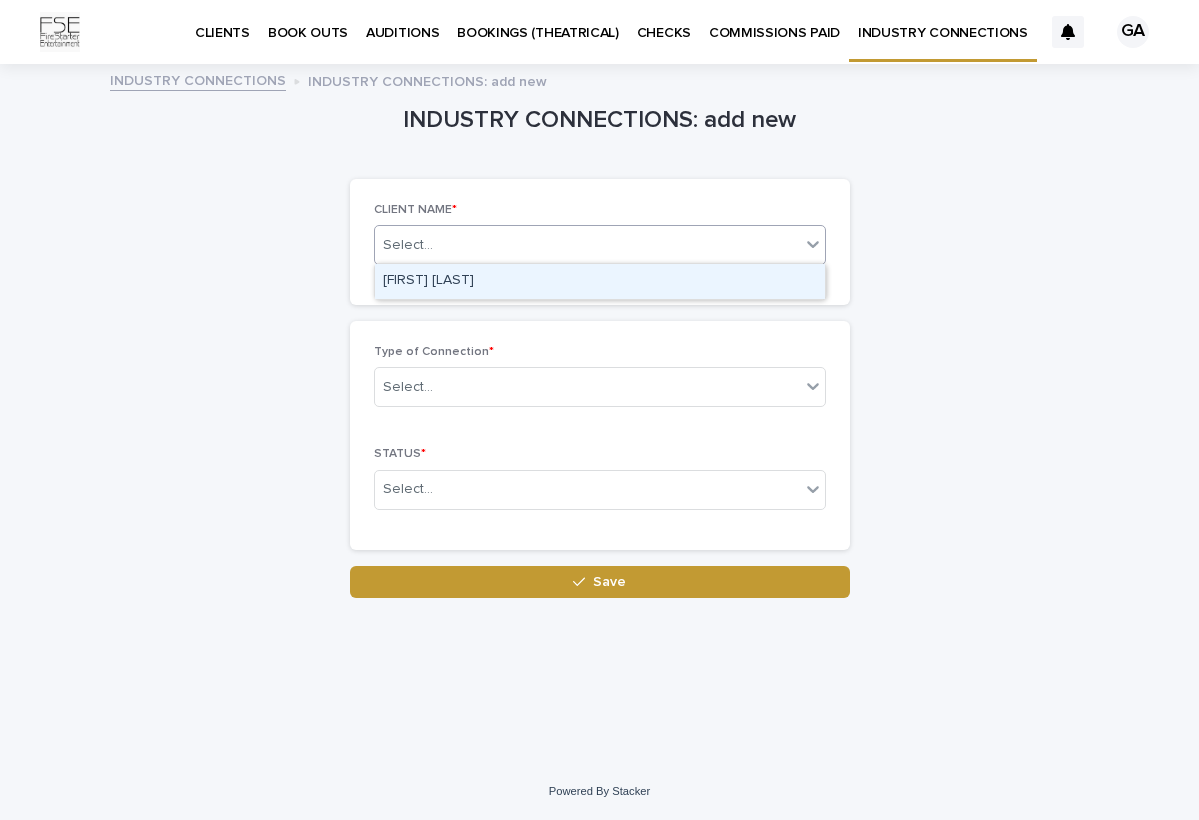click on "[FIRST] [LAST]" at bounding box center (600, 281) 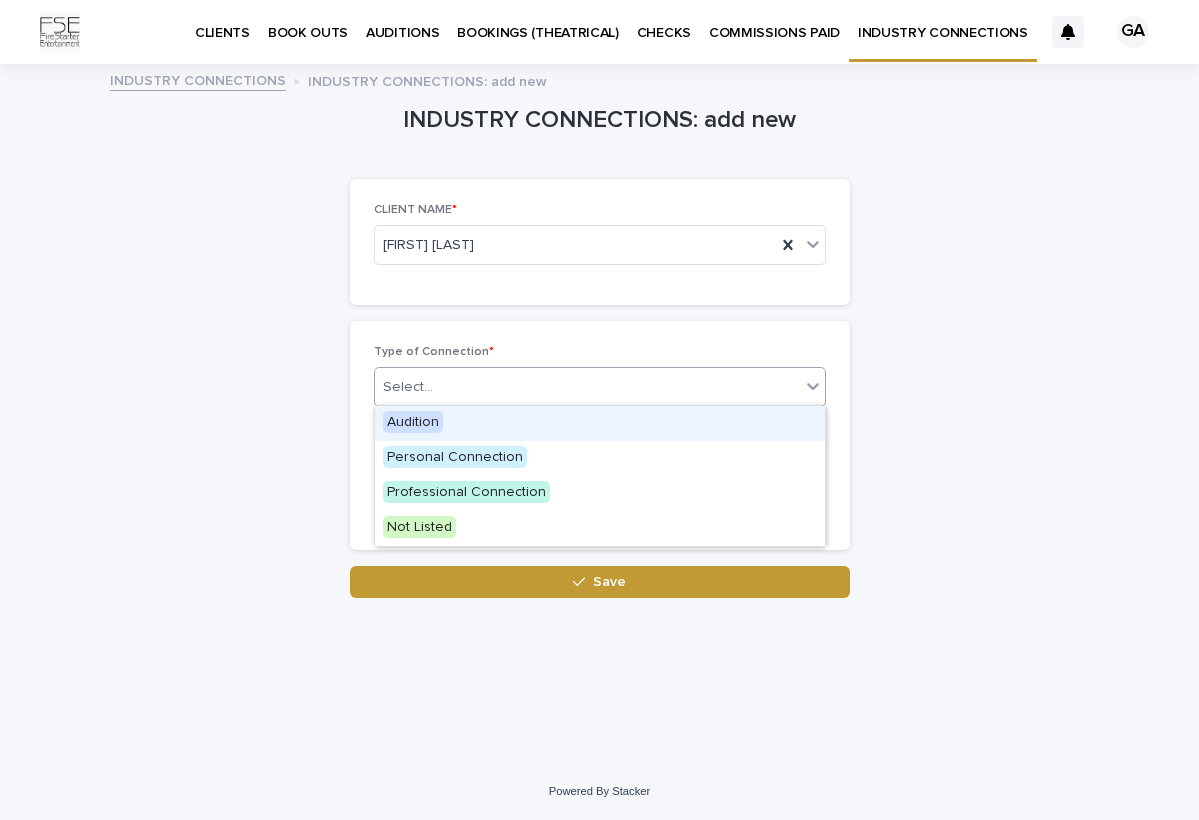 click on "Select..." at bounding box center [587, 387] 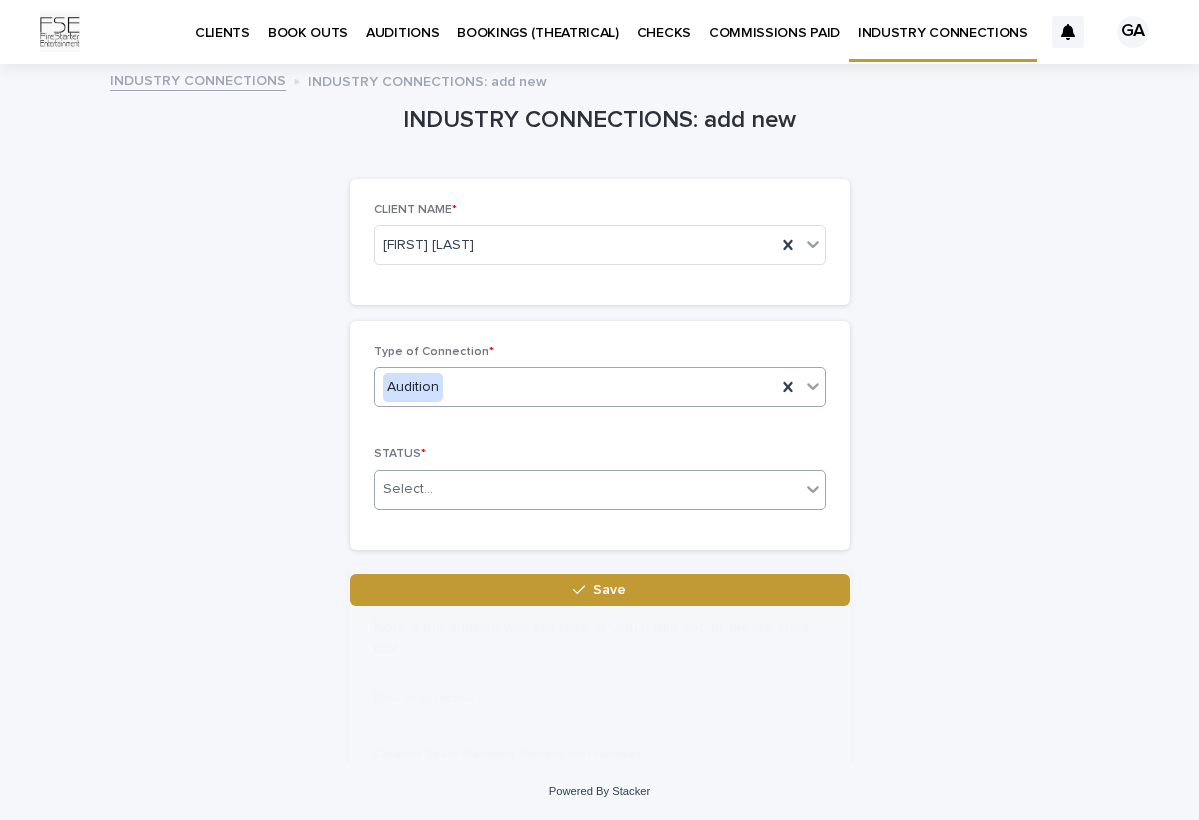click on "Select..." at bounding box center [408, 489] 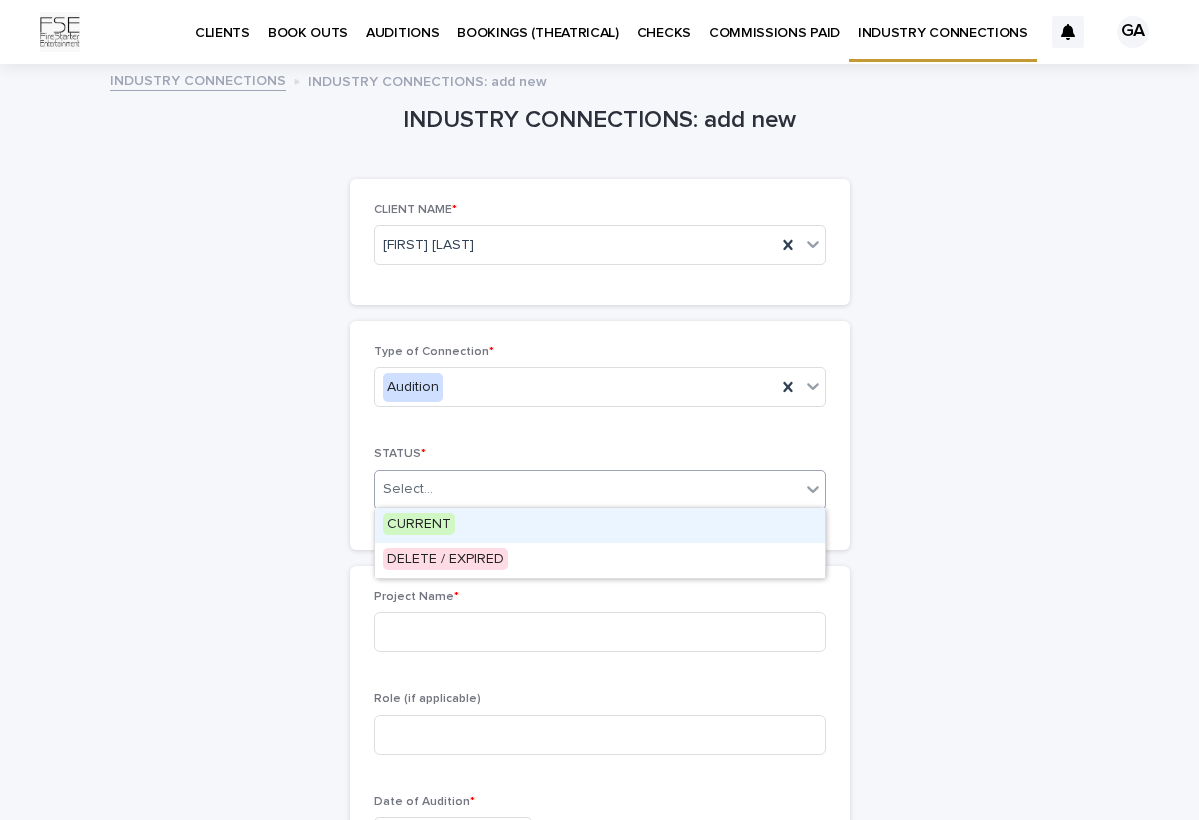 click on "CURRENT" at bounding box center (419, 524) 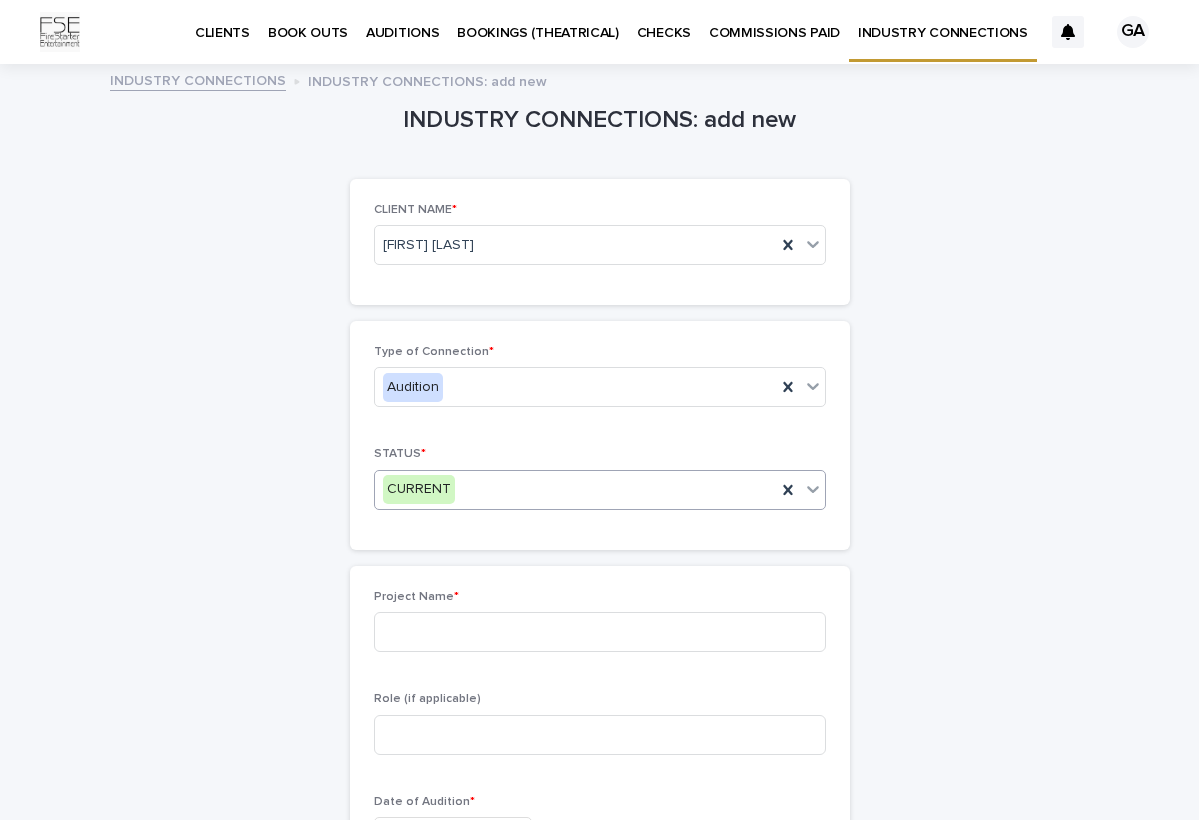 scroll, scrollTop: 153, scrollLeft: 0, axis: vertical 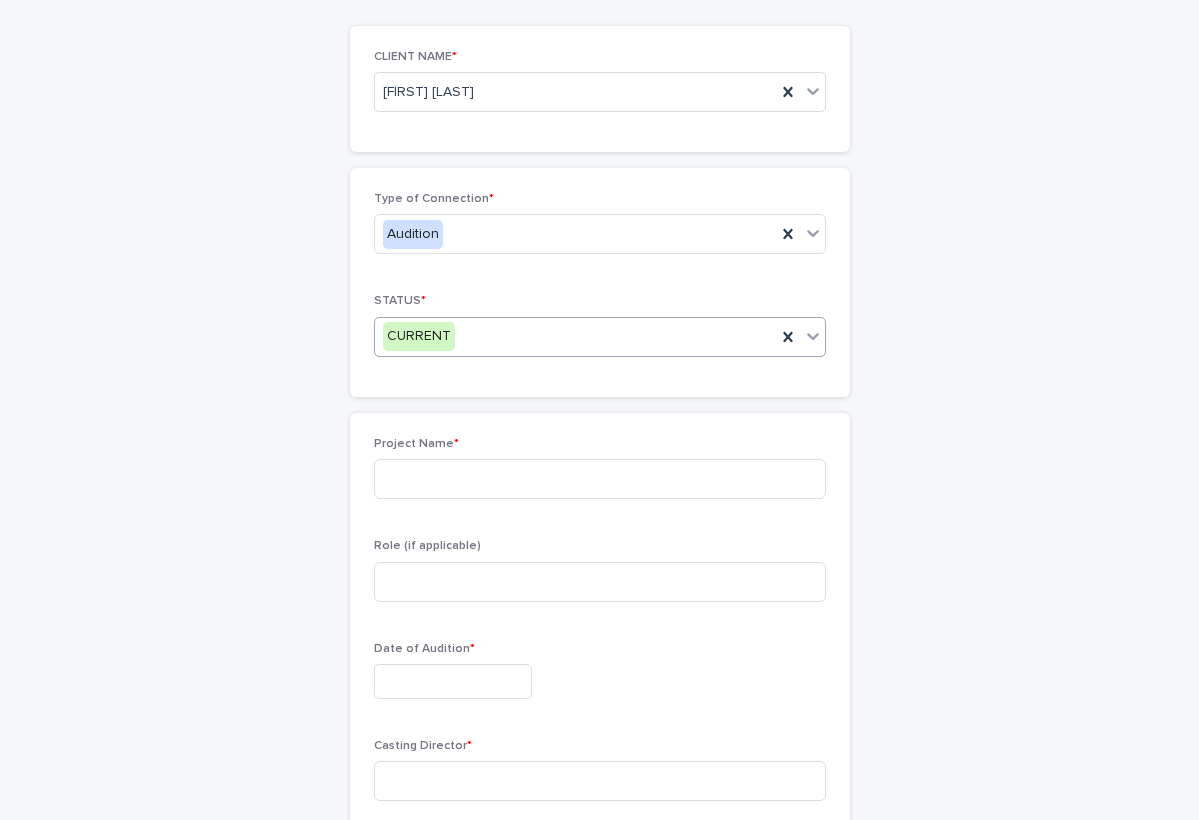 click on "CURRENT" at bounding box center [575, 336] 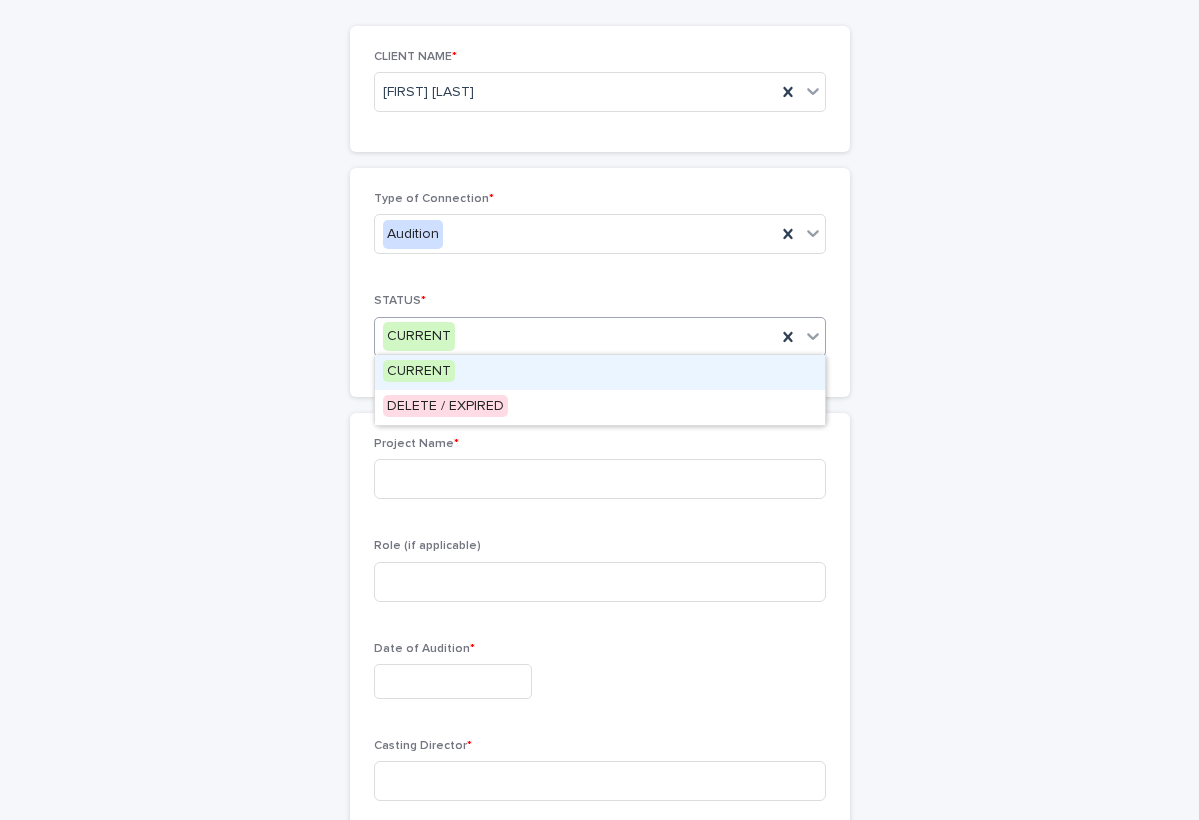 click on "STATUS *" at bounding box center [600, 301] 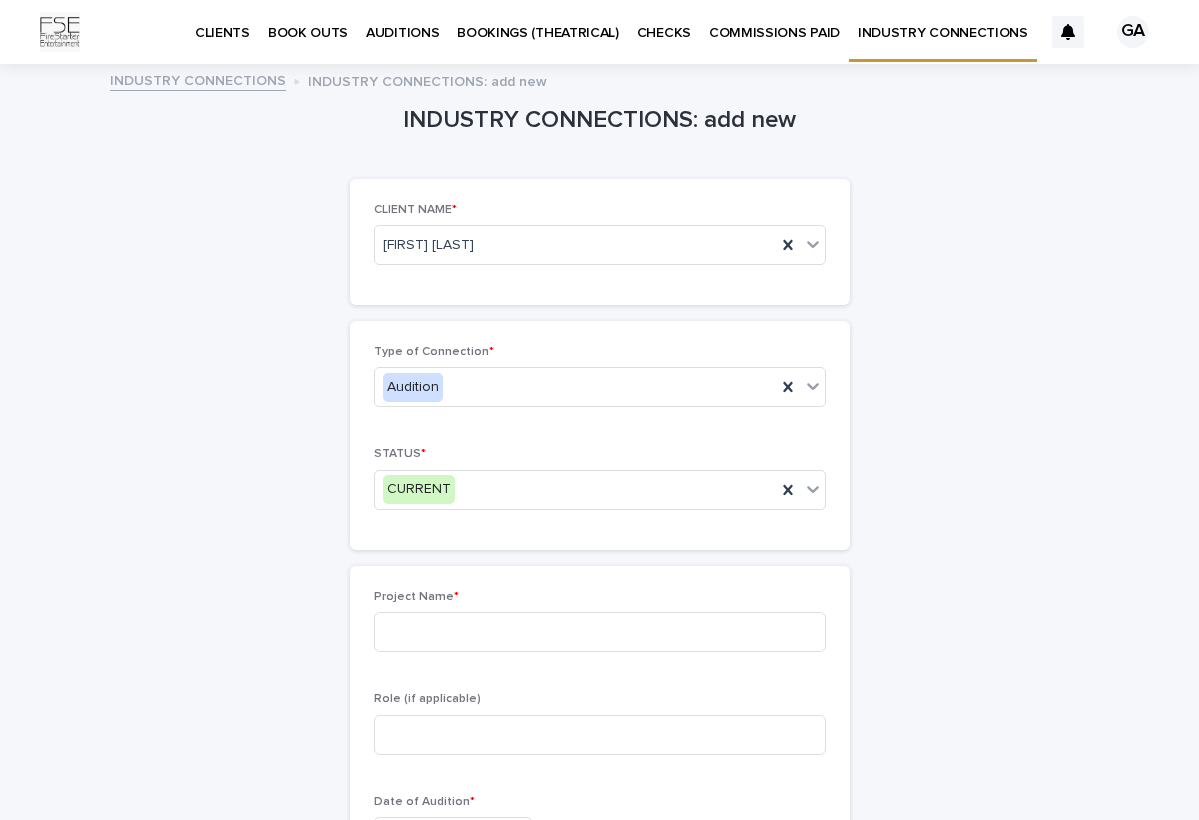 scroll, scrollTop: 0, scrollLeft: 0, axis: both 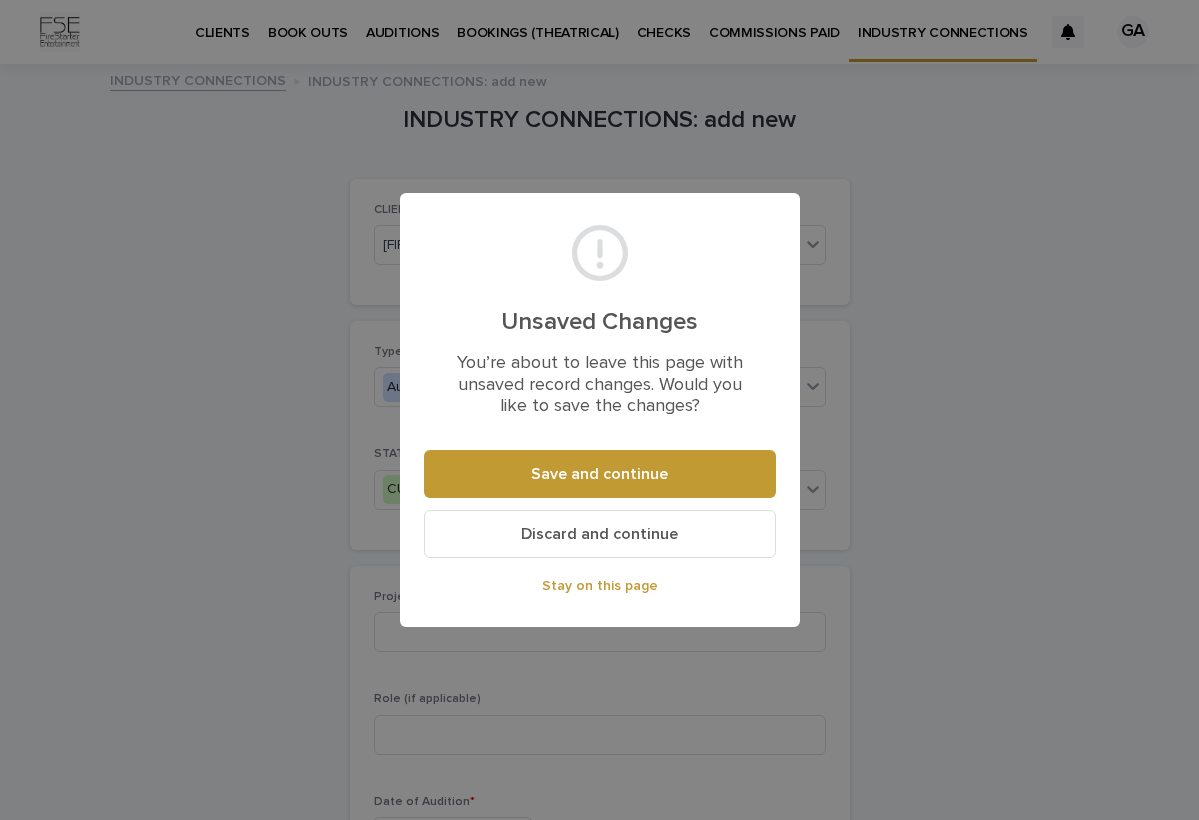 click on "Stay on this page" at bounding box center [600, 586] 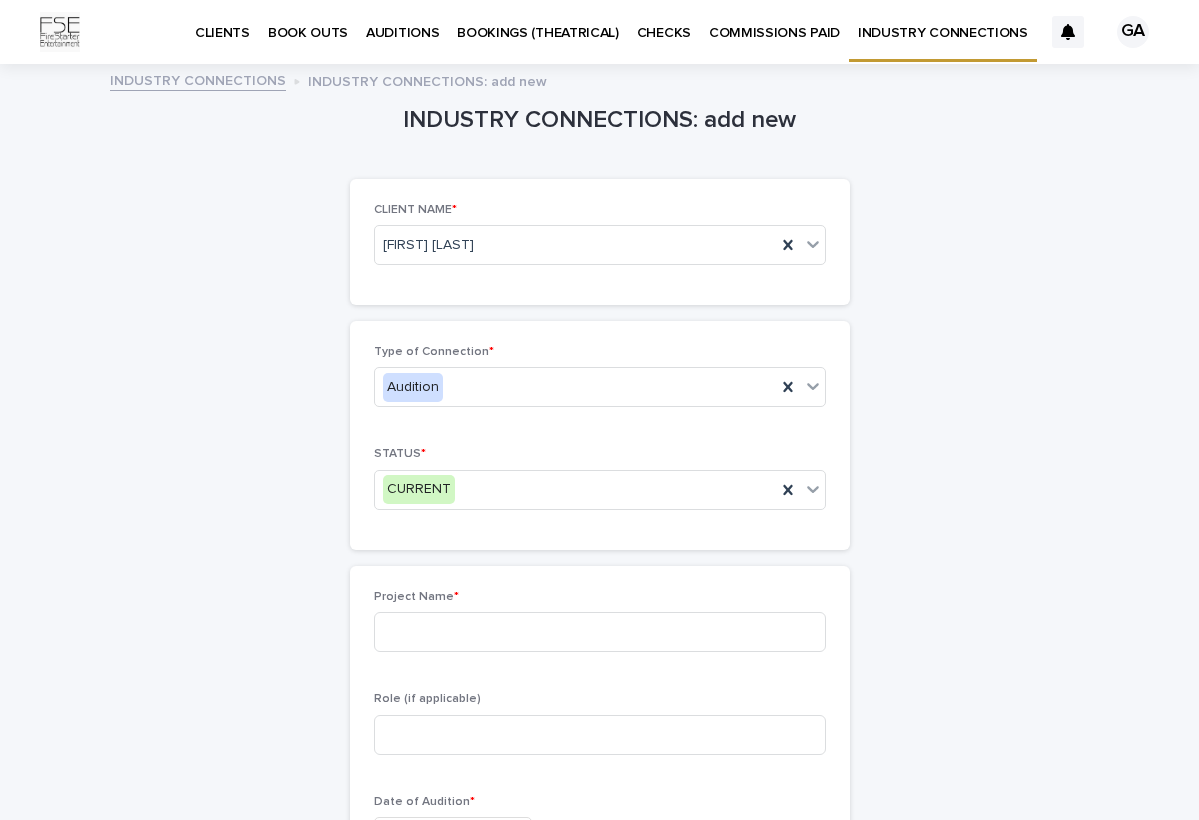 click on "INDUSTRY CONNECTIONS" at bounding box center [943, 21] 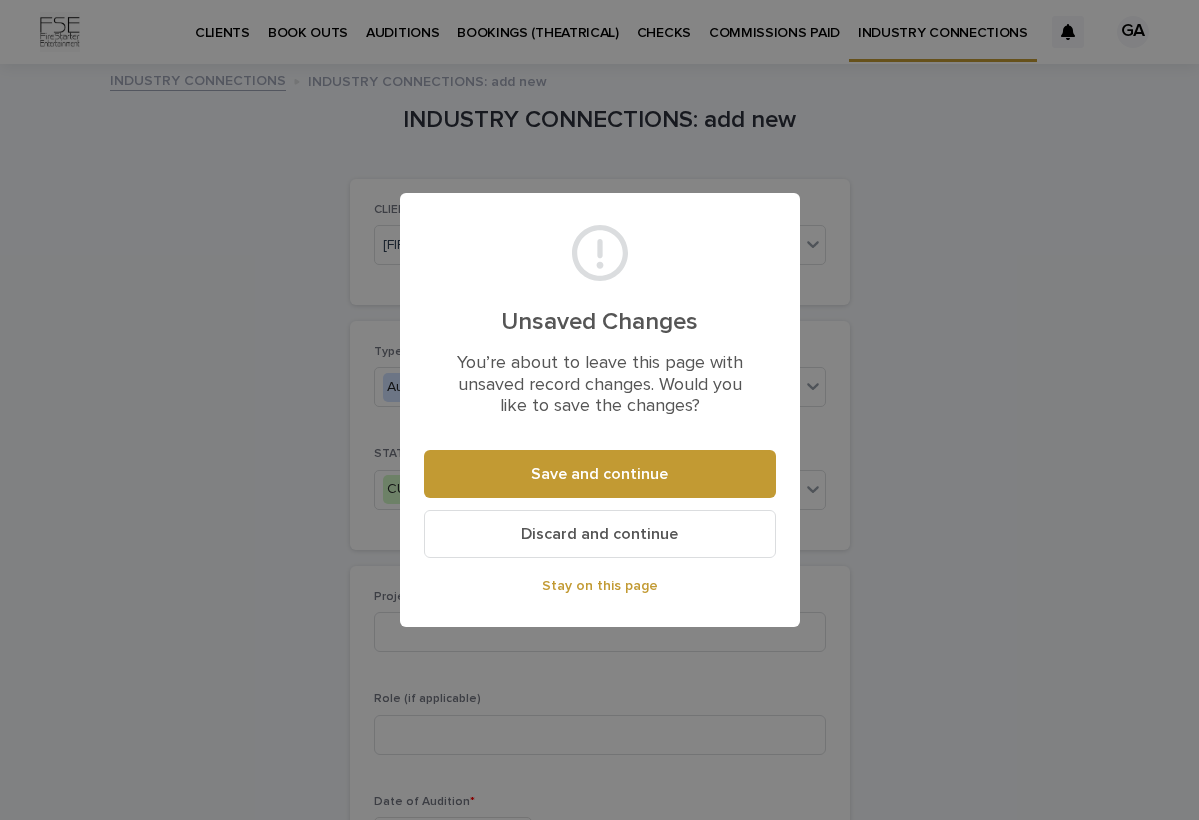 click on "Discard and continue" at bounding box center [599, 534] 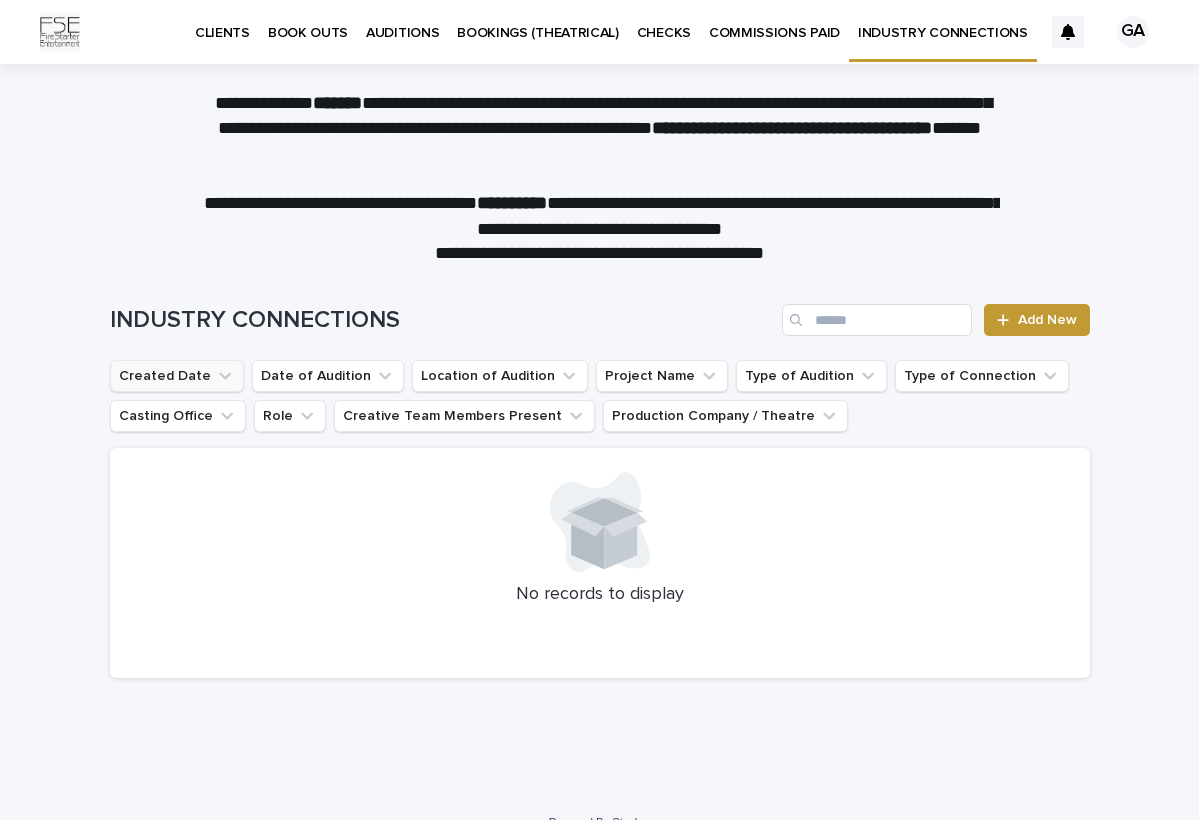 click on "Created Date" at bounding box center (177, 376) 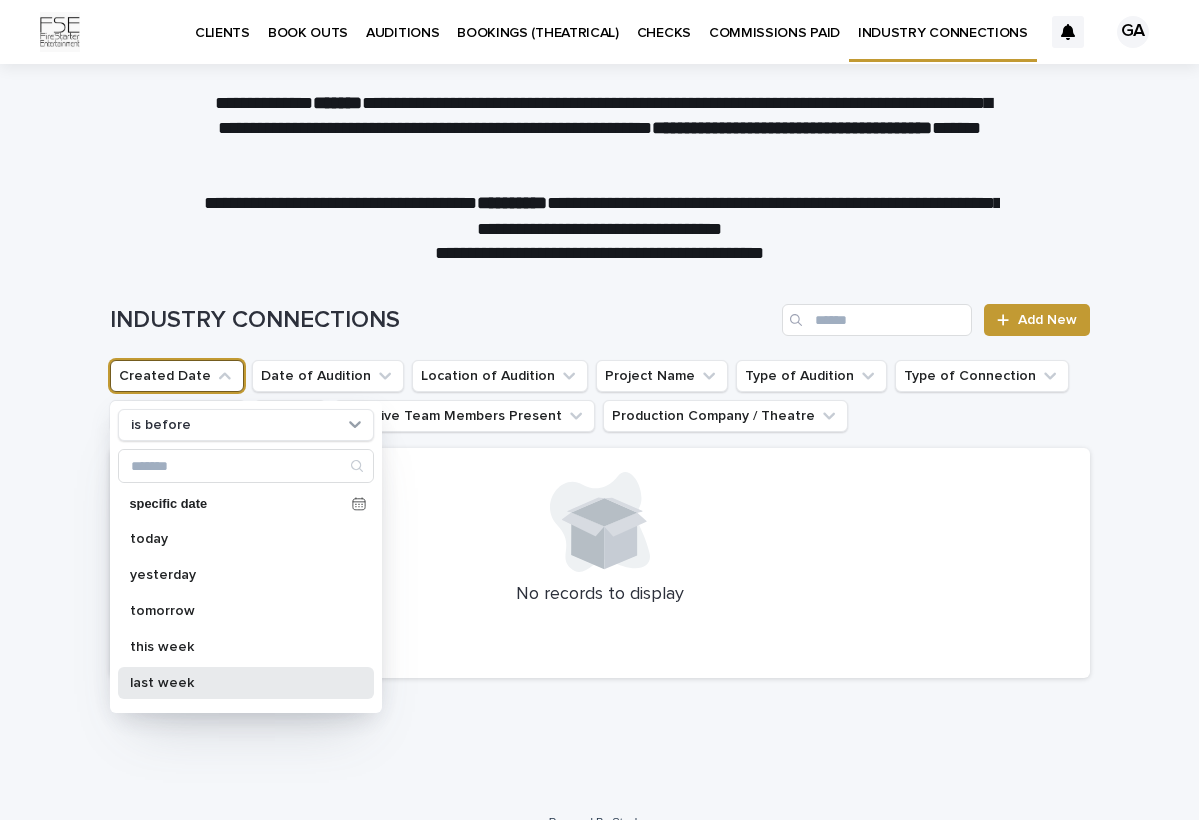 click on "last week" at bounding box center [246, 683] 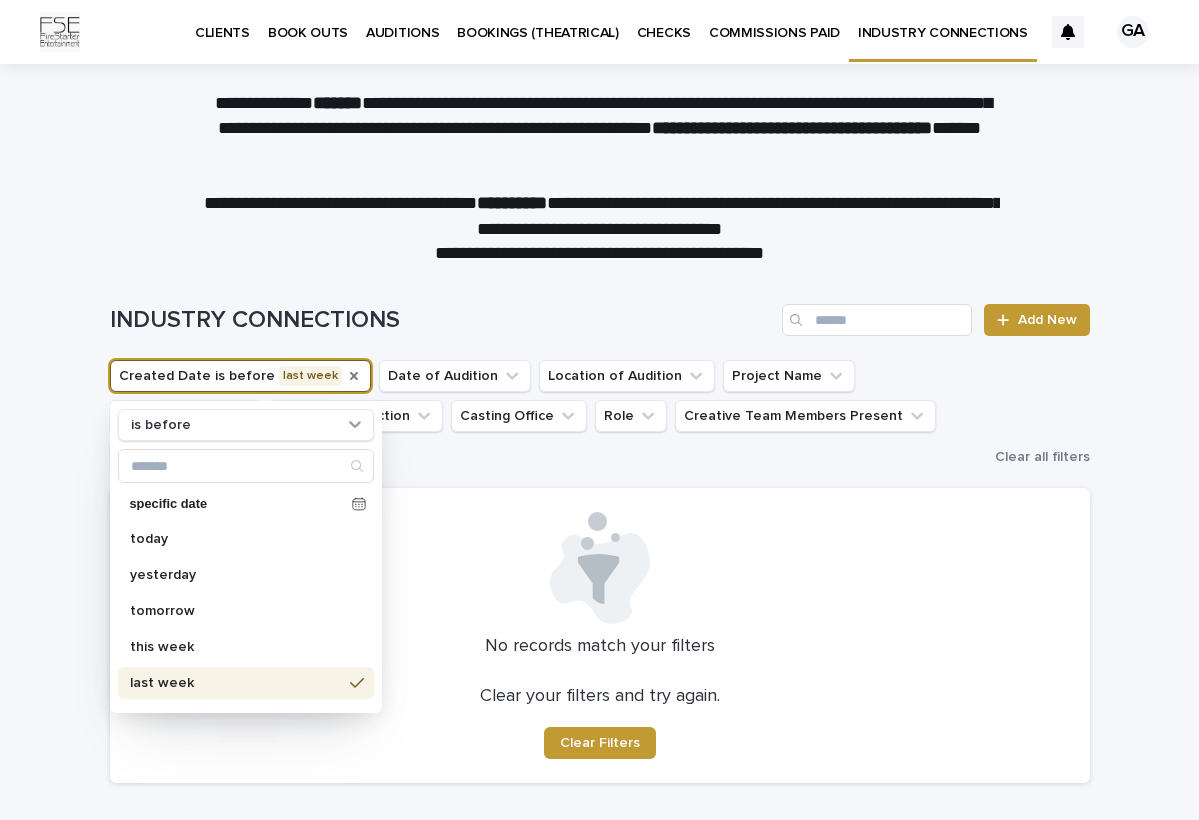 click 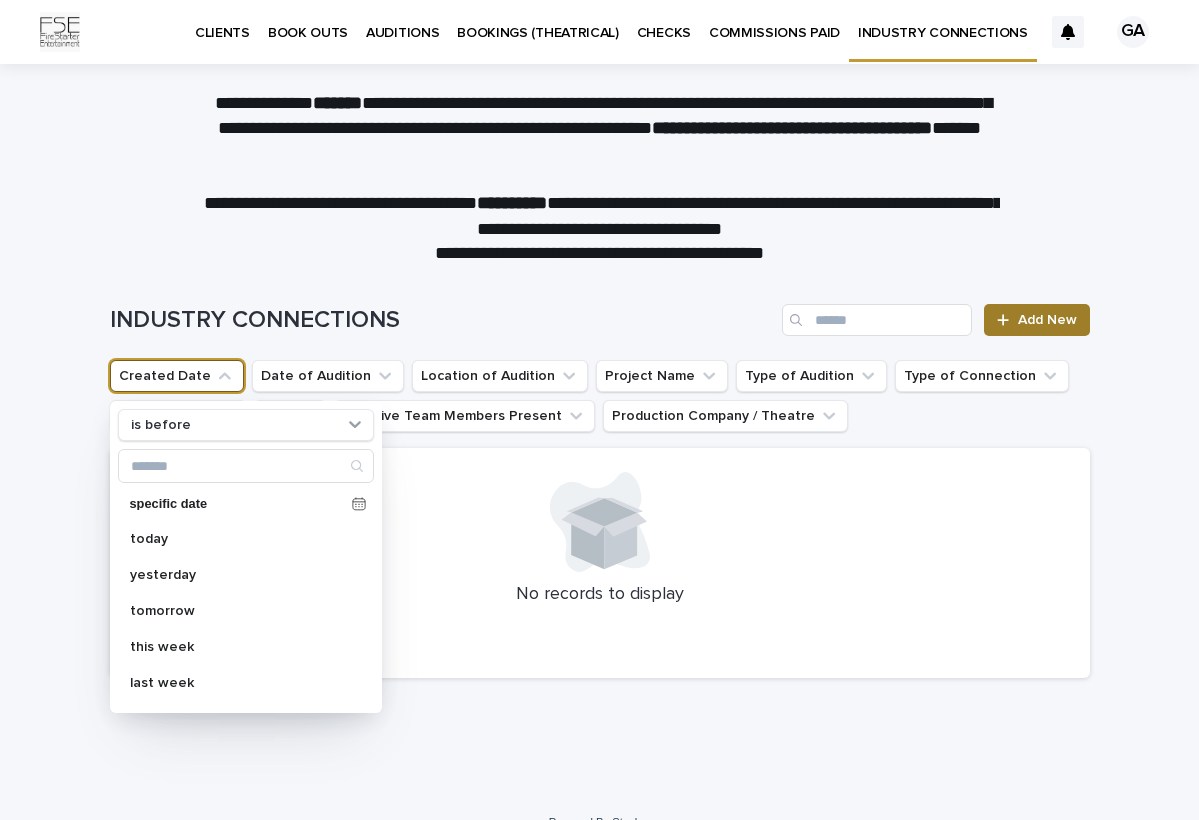 click on "Add New" at bounding box center (1036, 320) 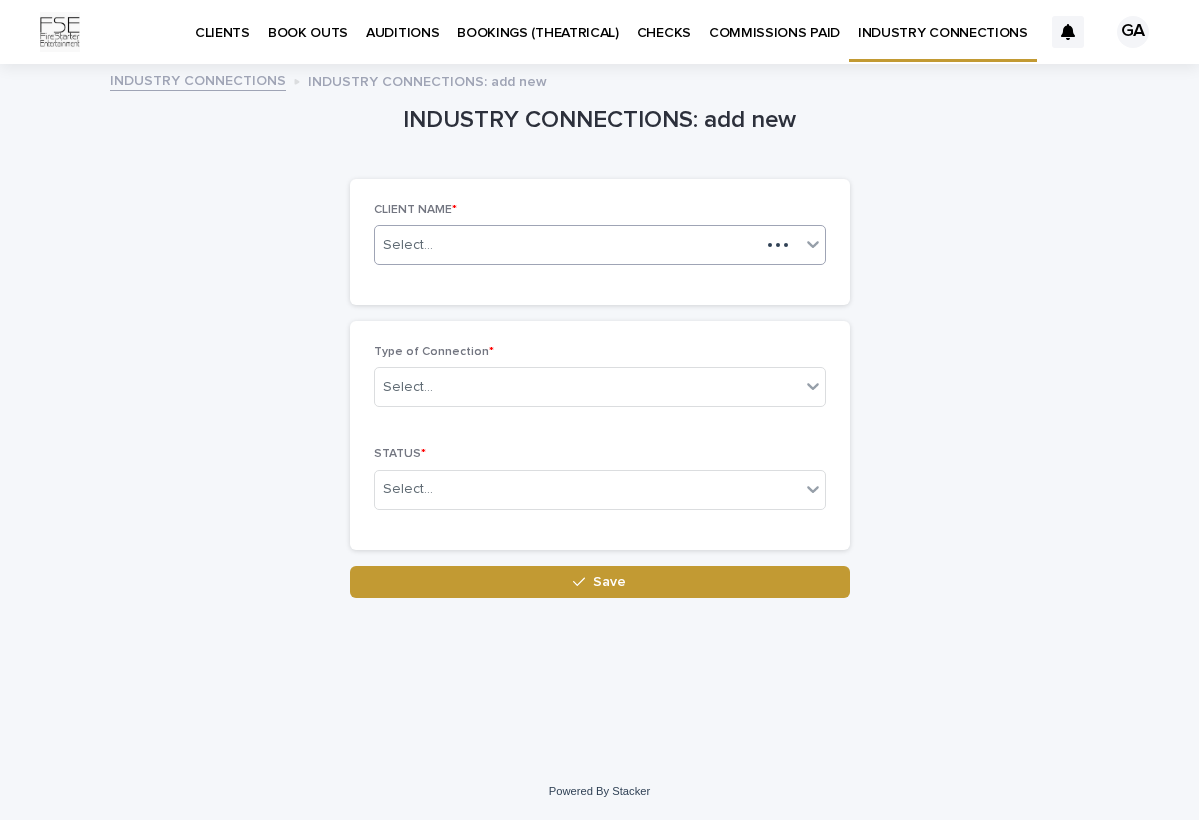 click on "Select..." at bounding box center (567, 245) 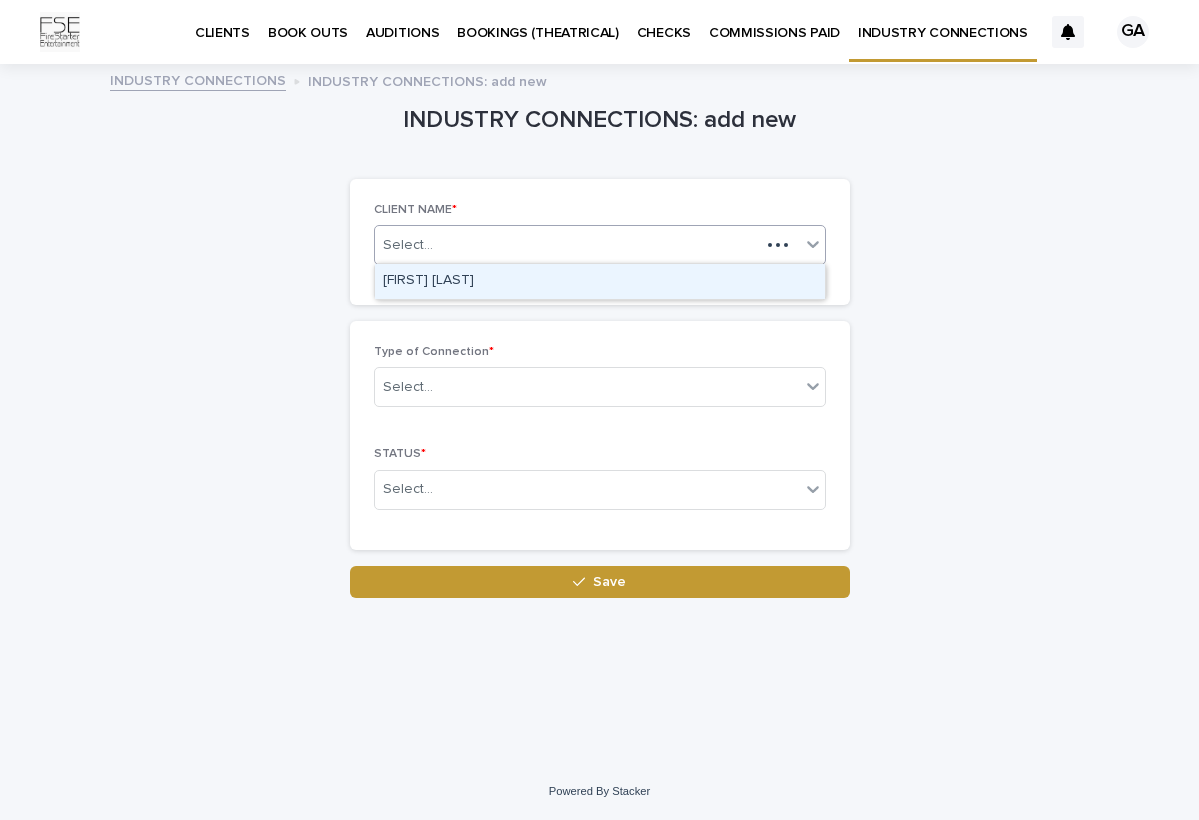 click on "[FIRST] [LAST]" at bounding box center [600, 281] 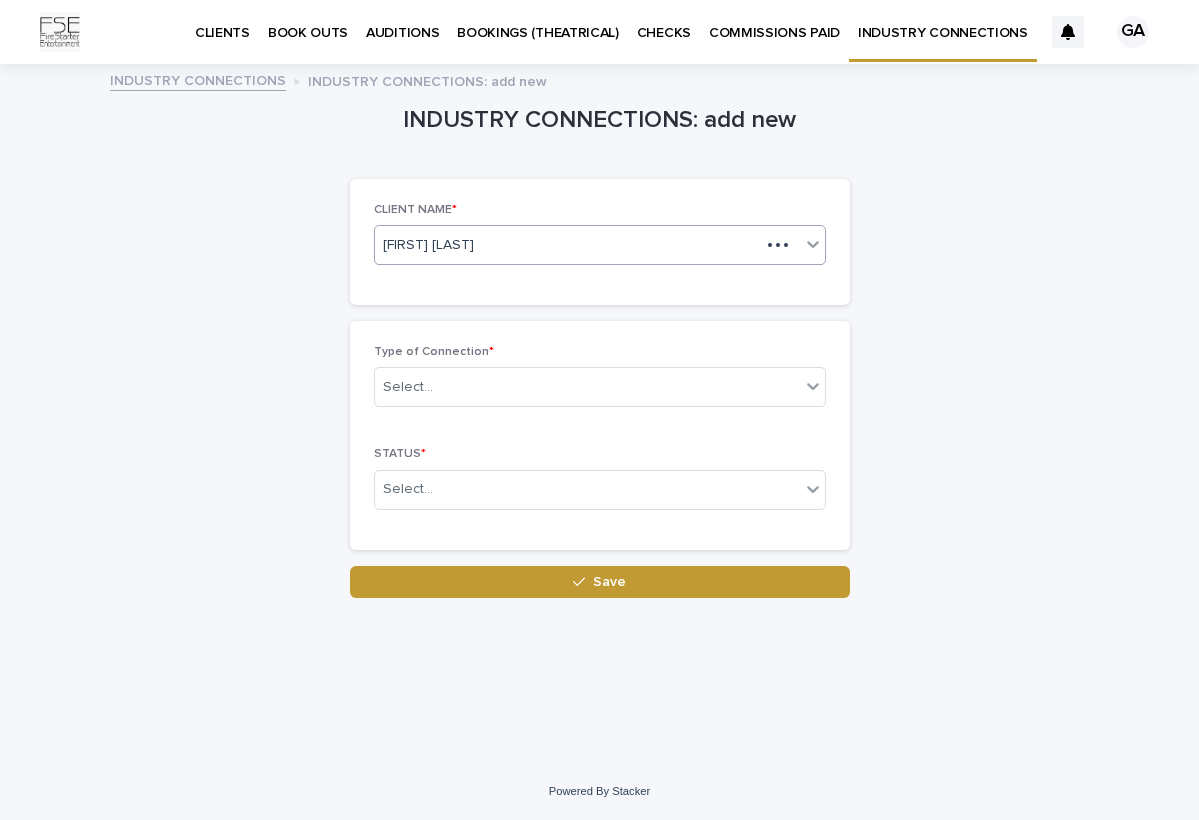 click on "Type of Connection * Select..." at bounding box center [600, 384] 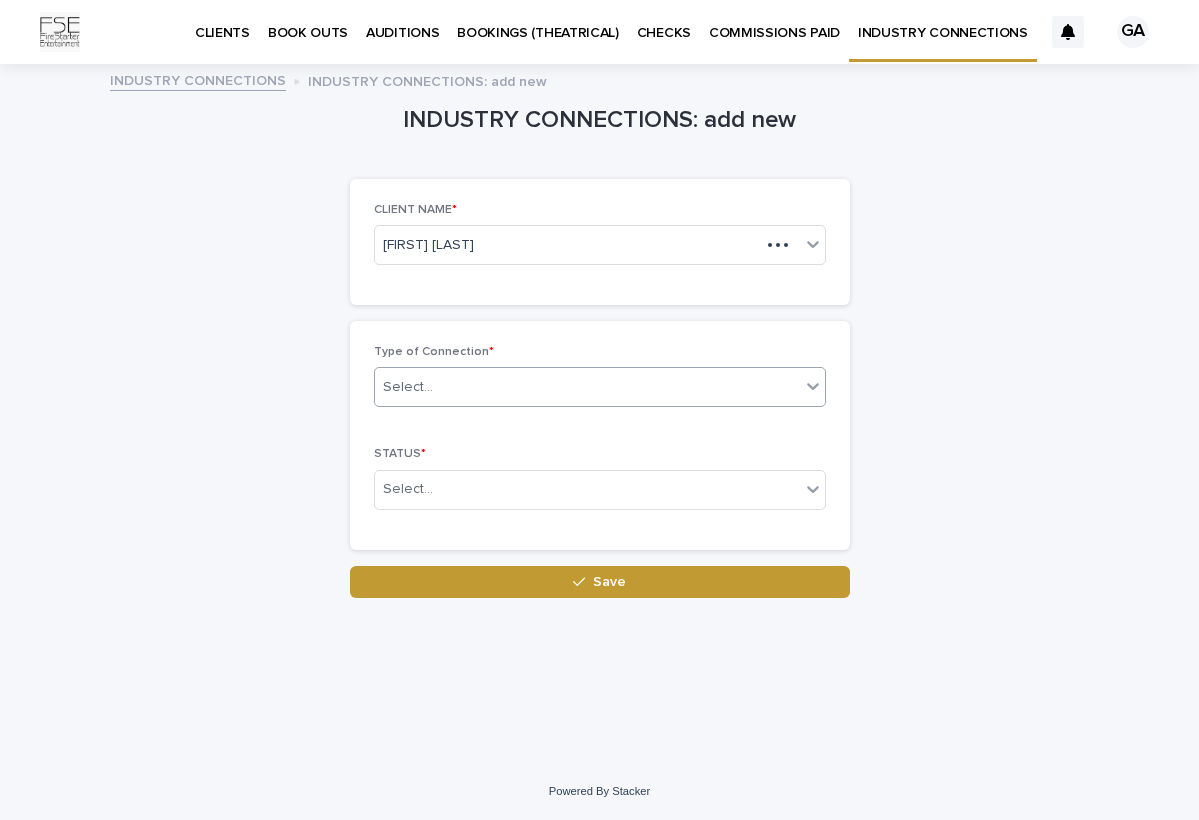 click on "Select..." at bounding box center (587, 387) 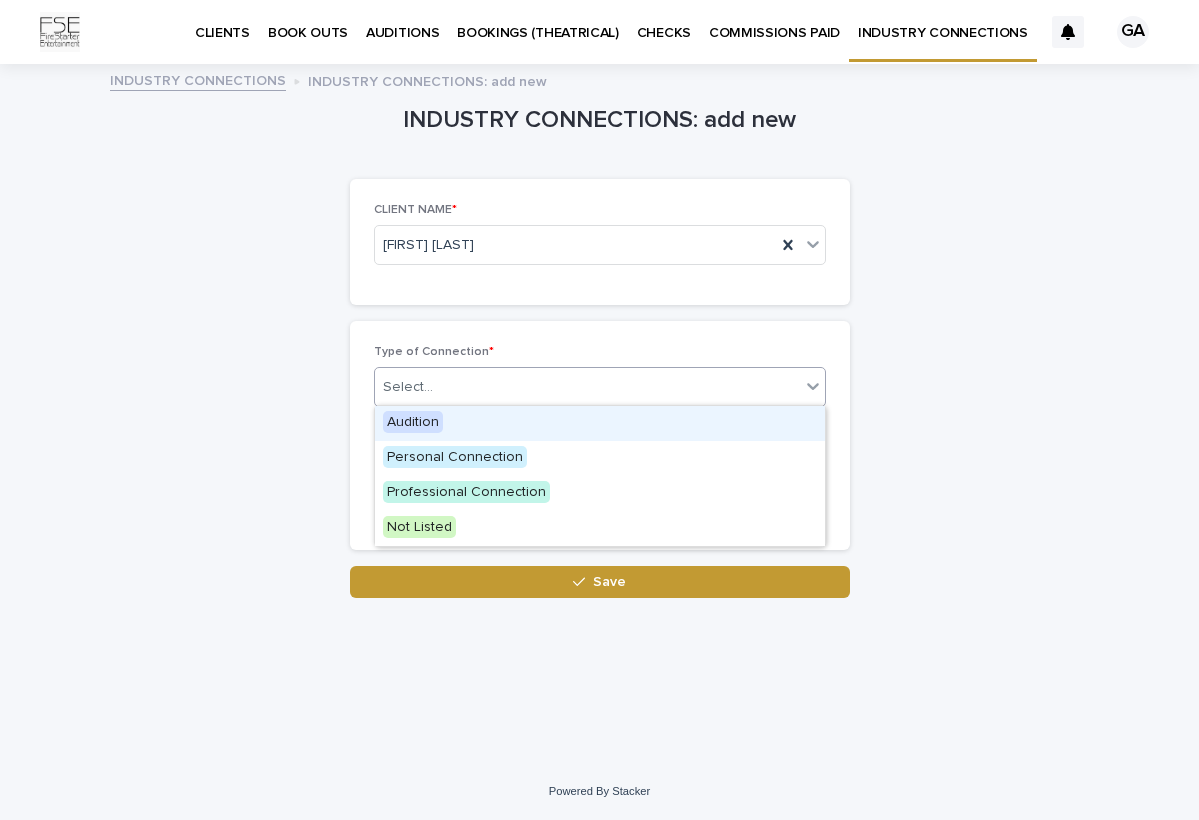 click on "Audition" at bounding box center [600, 423] 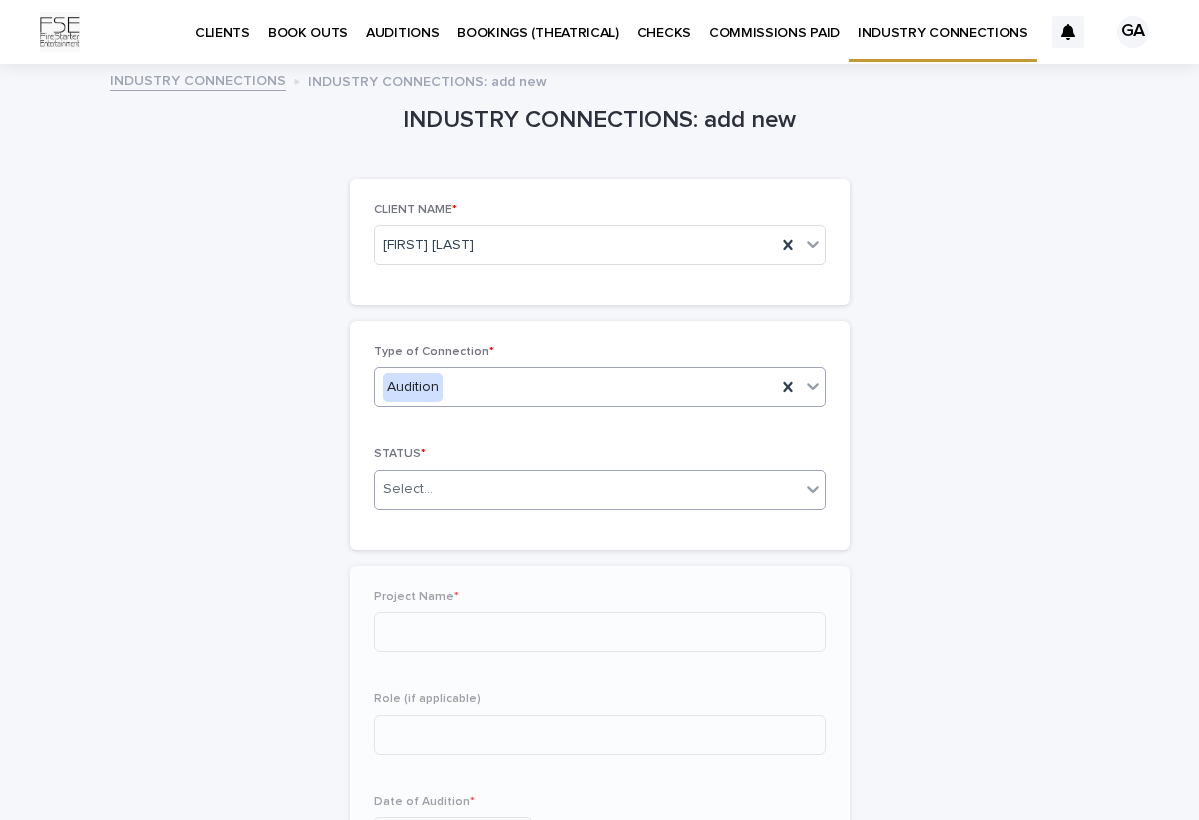 click on "Select..." at bounding box center (587, 489) 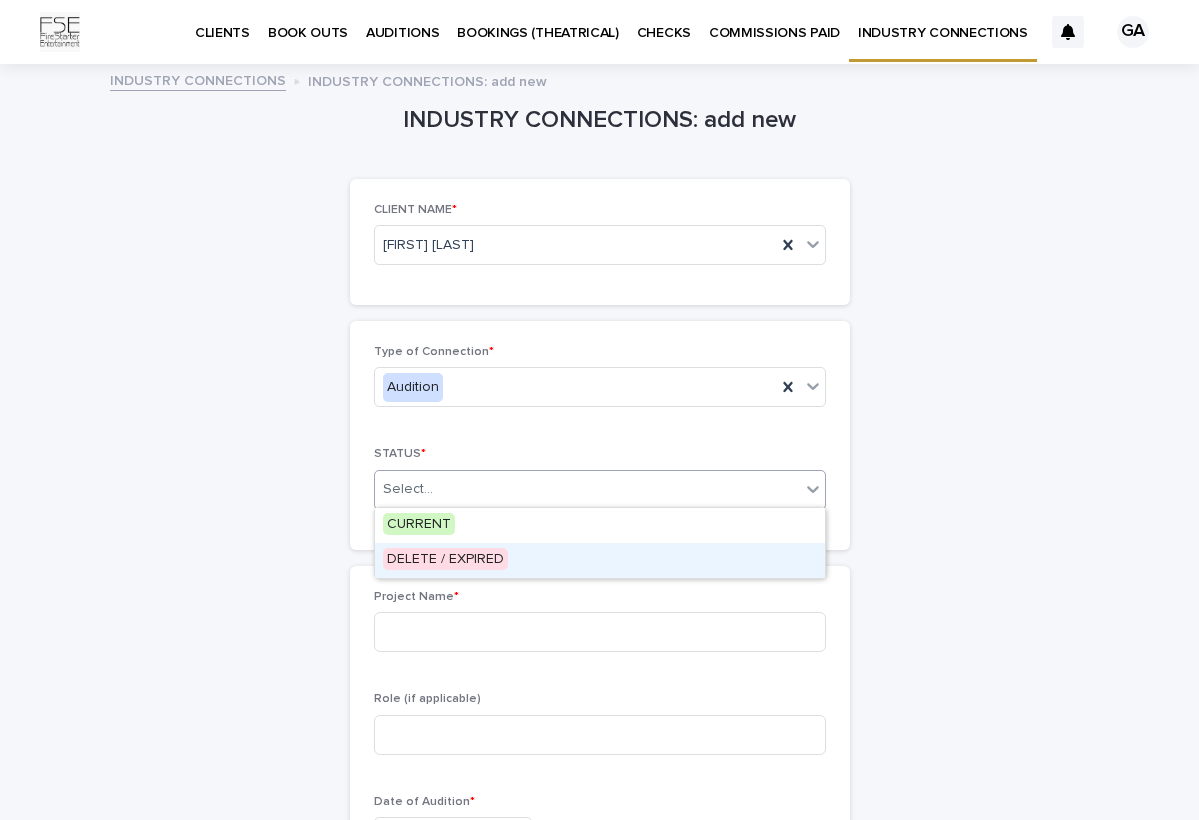click on "DELETE / EXPIRED" at bounding box center (600, 560) 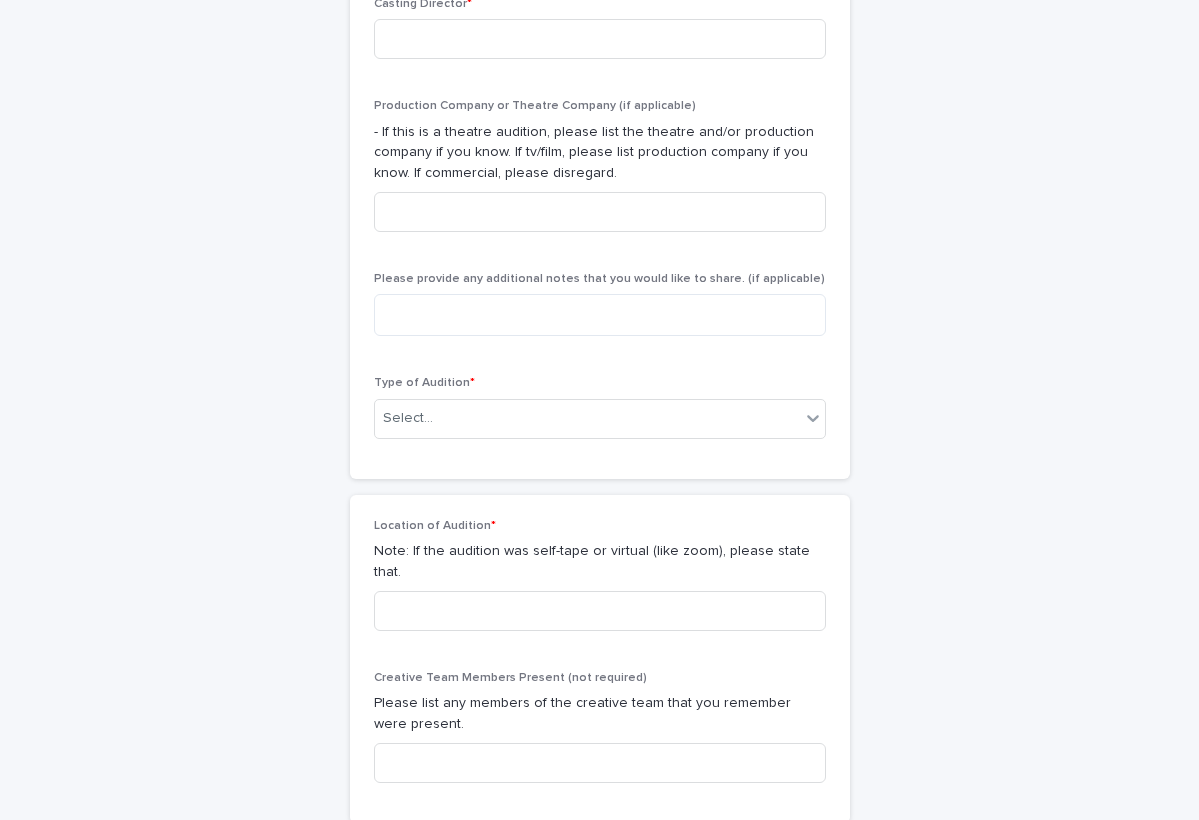 scroll, scrollTop: 903, scrollLeft: 0, axis: vertical 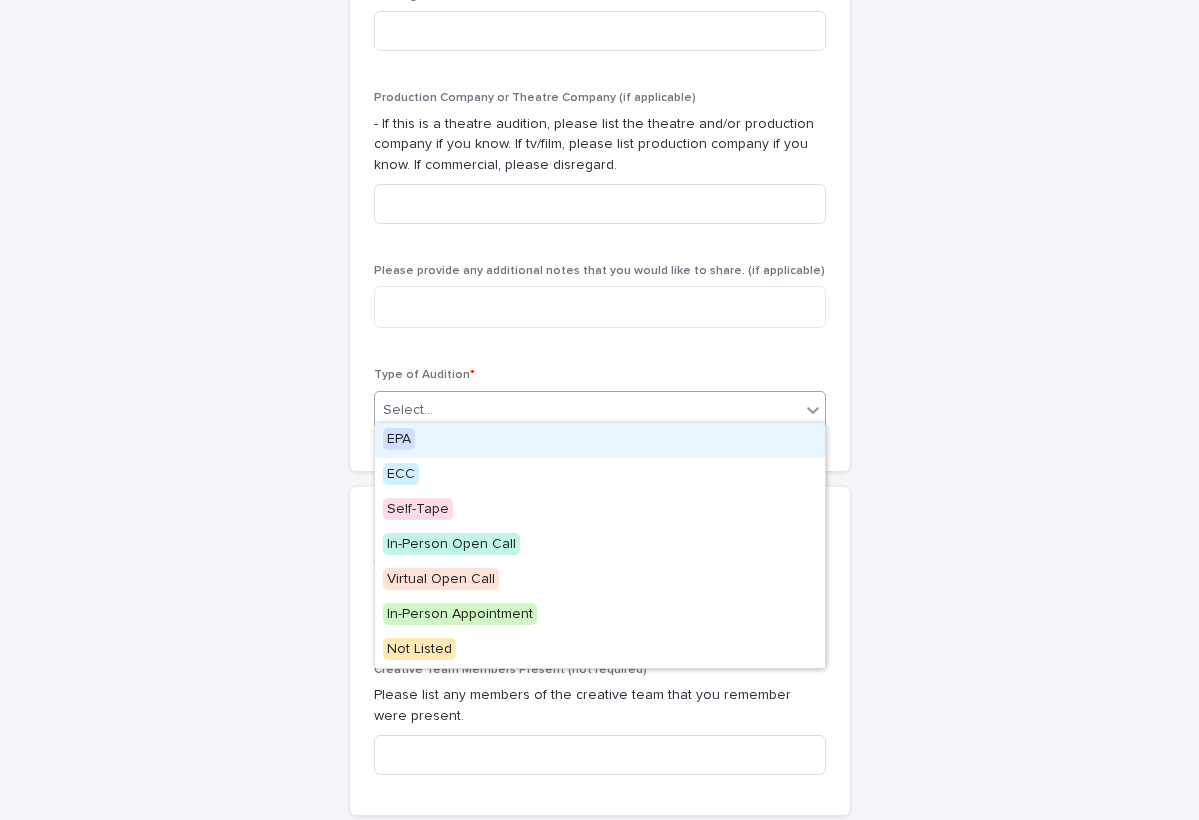 click on "Select..." at bounding box center [587, 410] 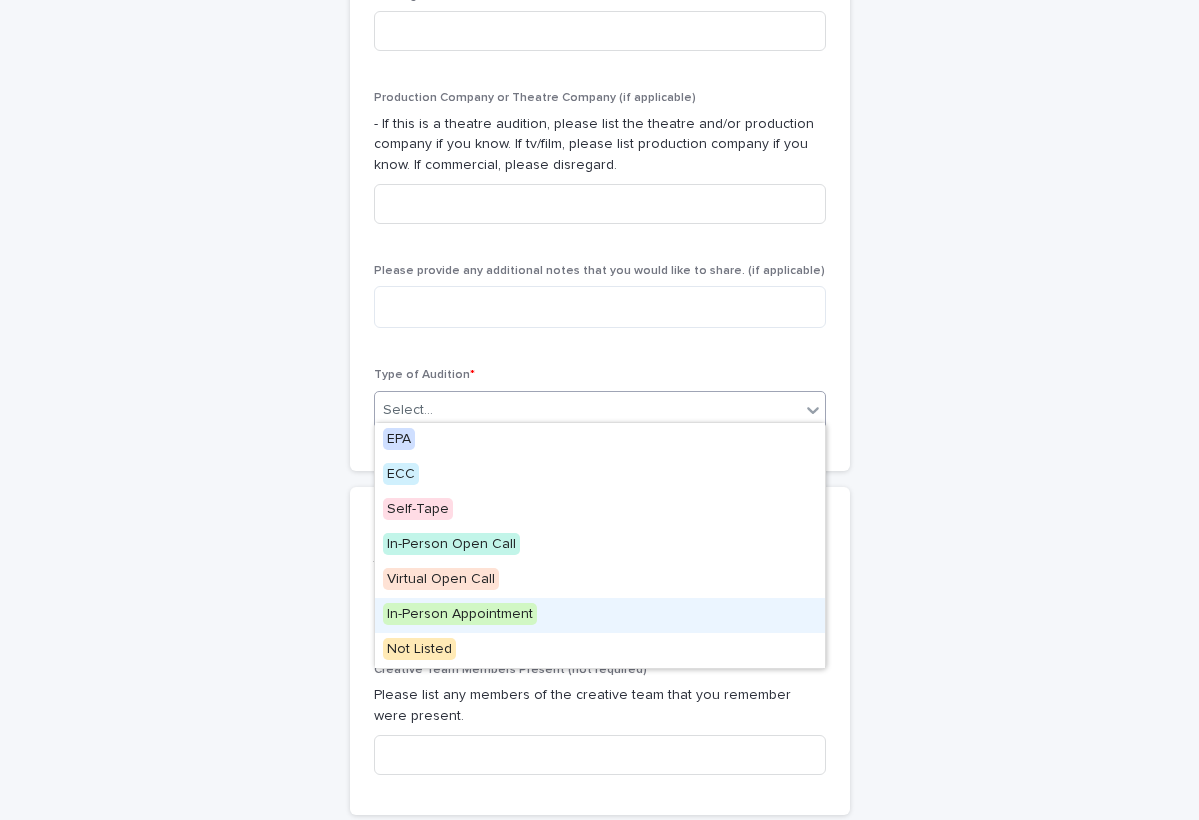 click on "In-Person Appointment" at bounding box center (460, 614) 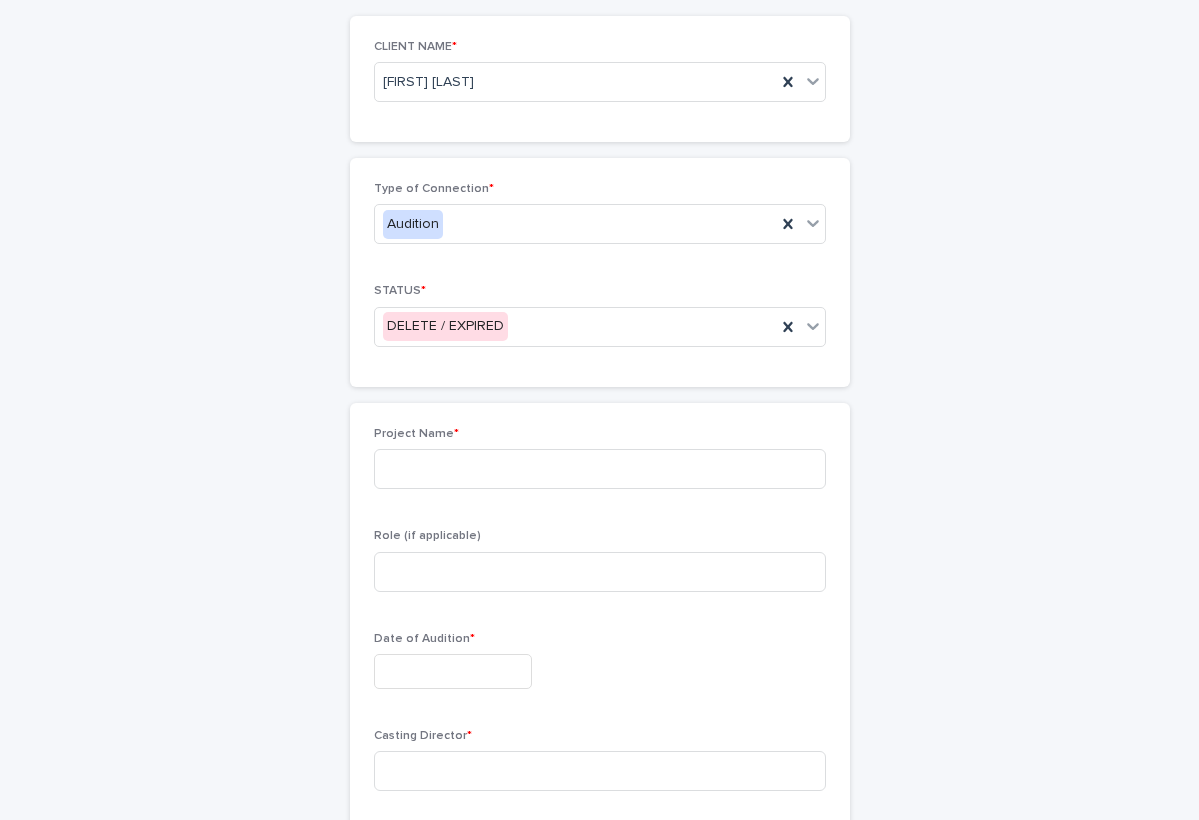 scroll, scrollTop: 160, scrollLeft: 0, axis: vertical 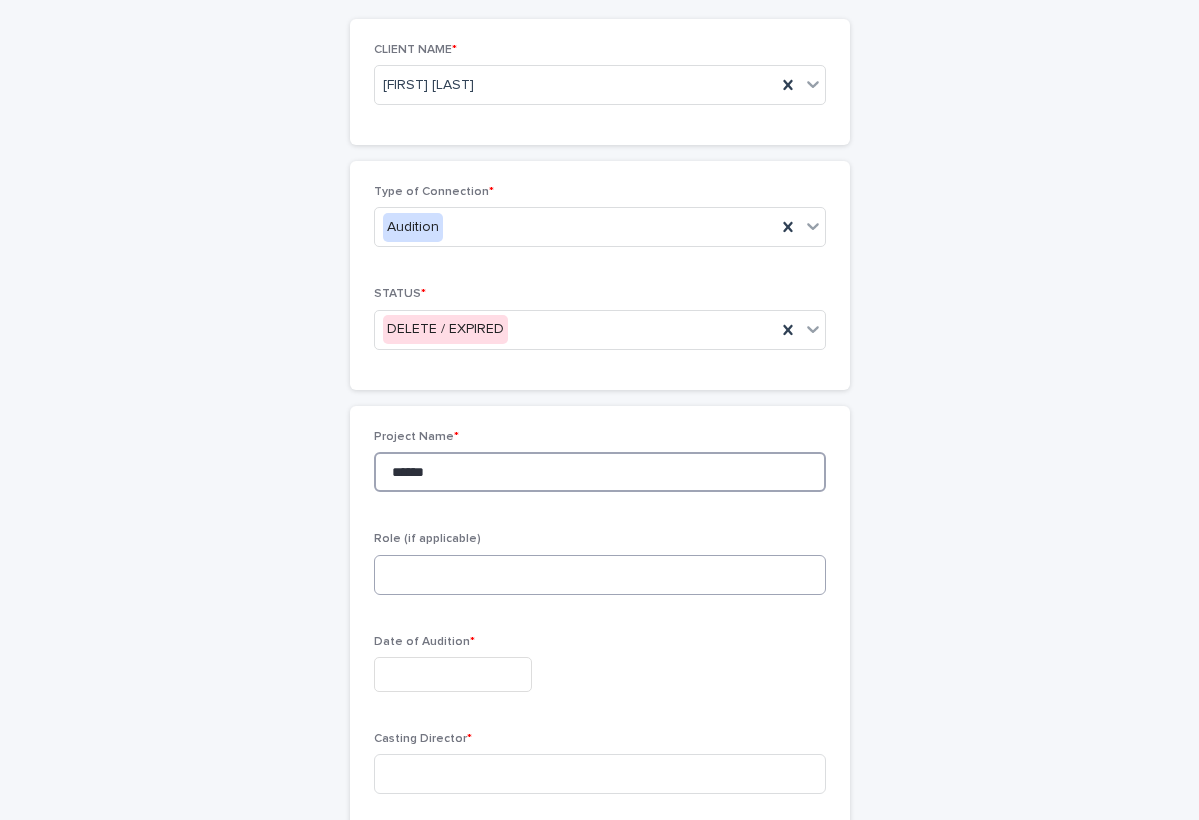 type on "******" 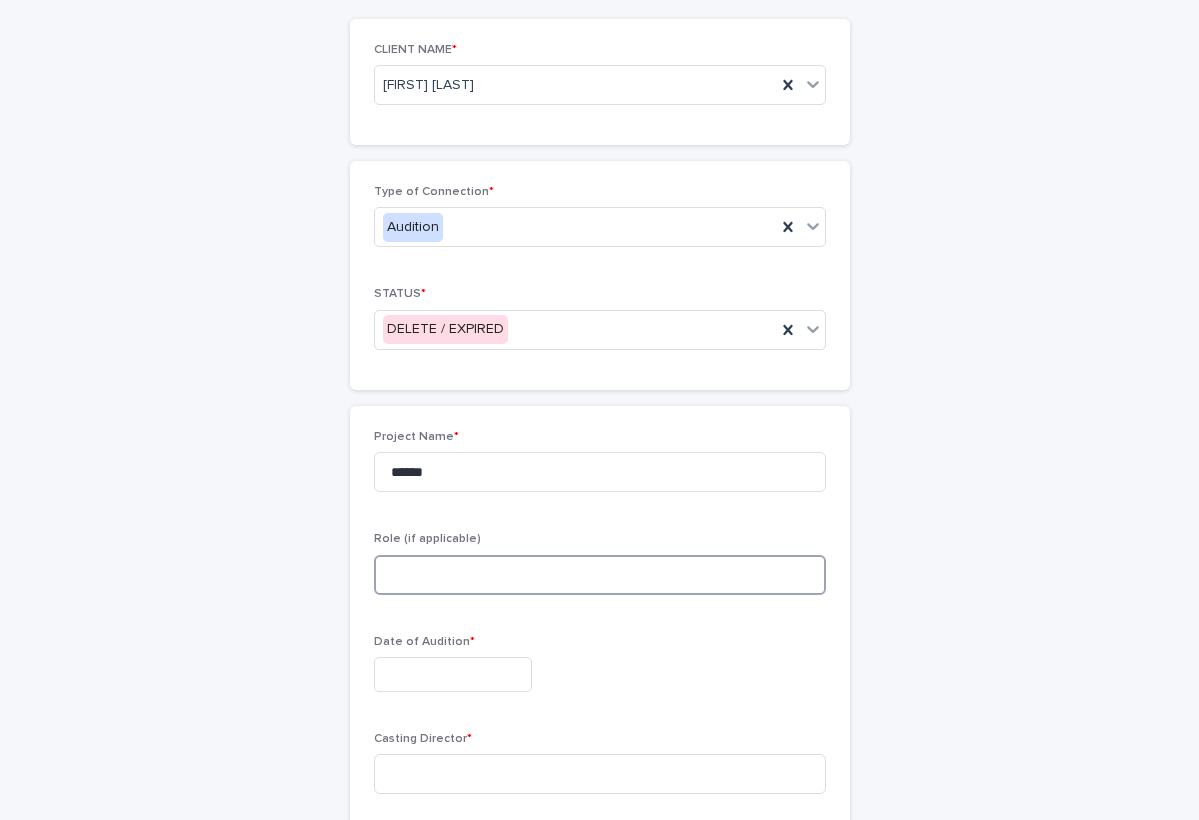 click at bounding box center [600, 575] 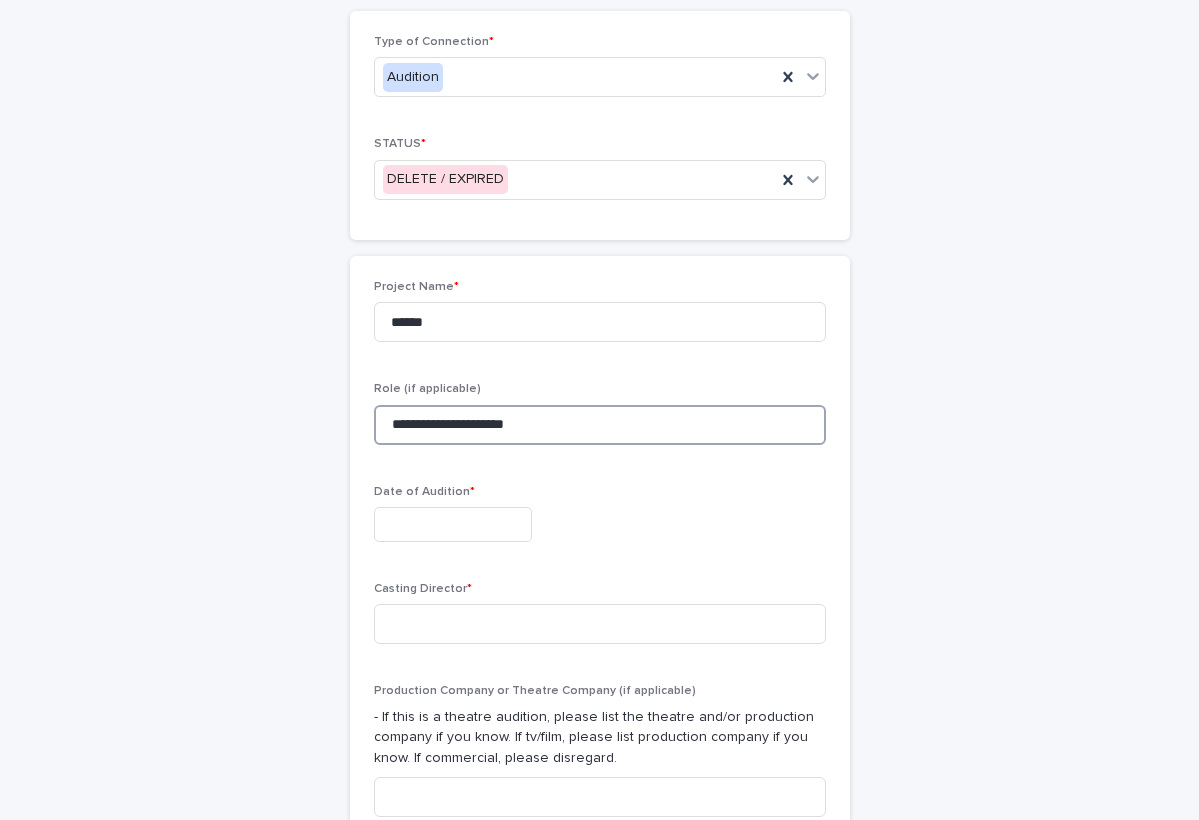 scroll, scrollTop: 348, scrollLeft: 0, axis: vertical 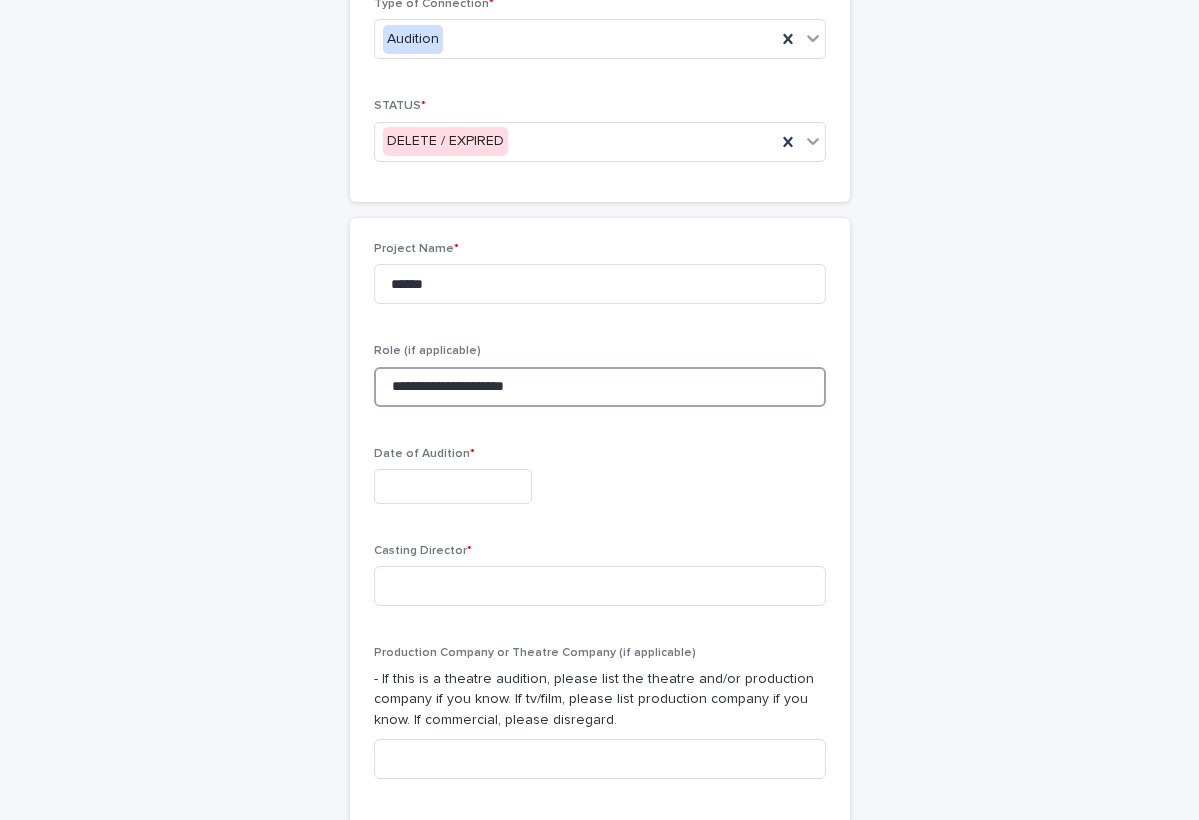 type on "**********" 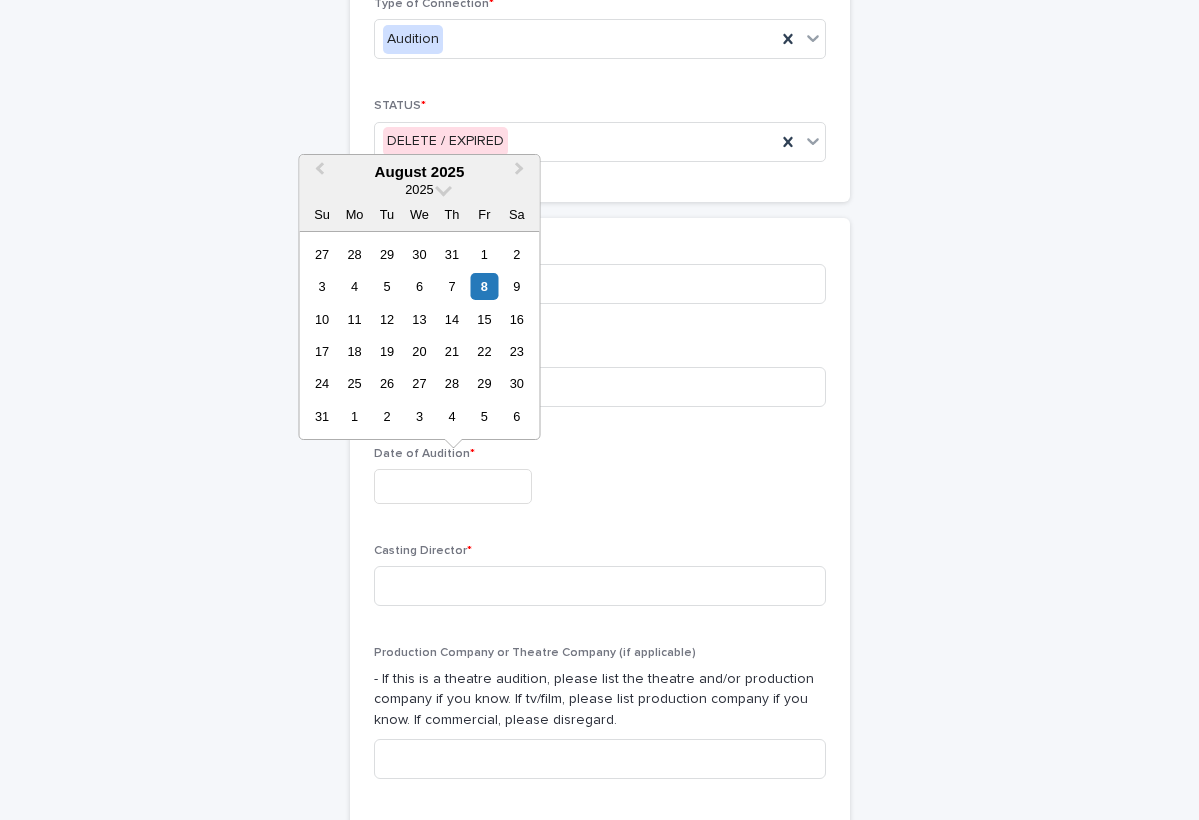 click at bounding box center (453, 486) 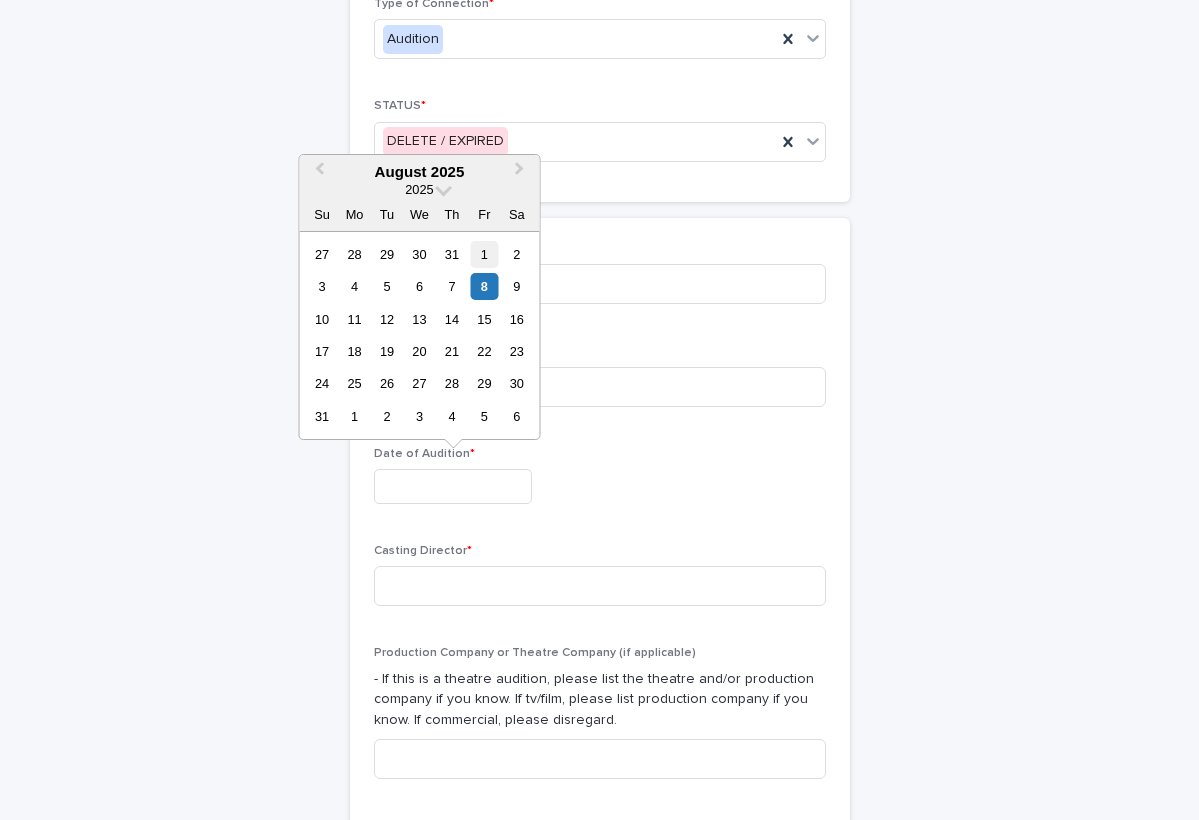 click on "1" at bounding box center (484, 254) 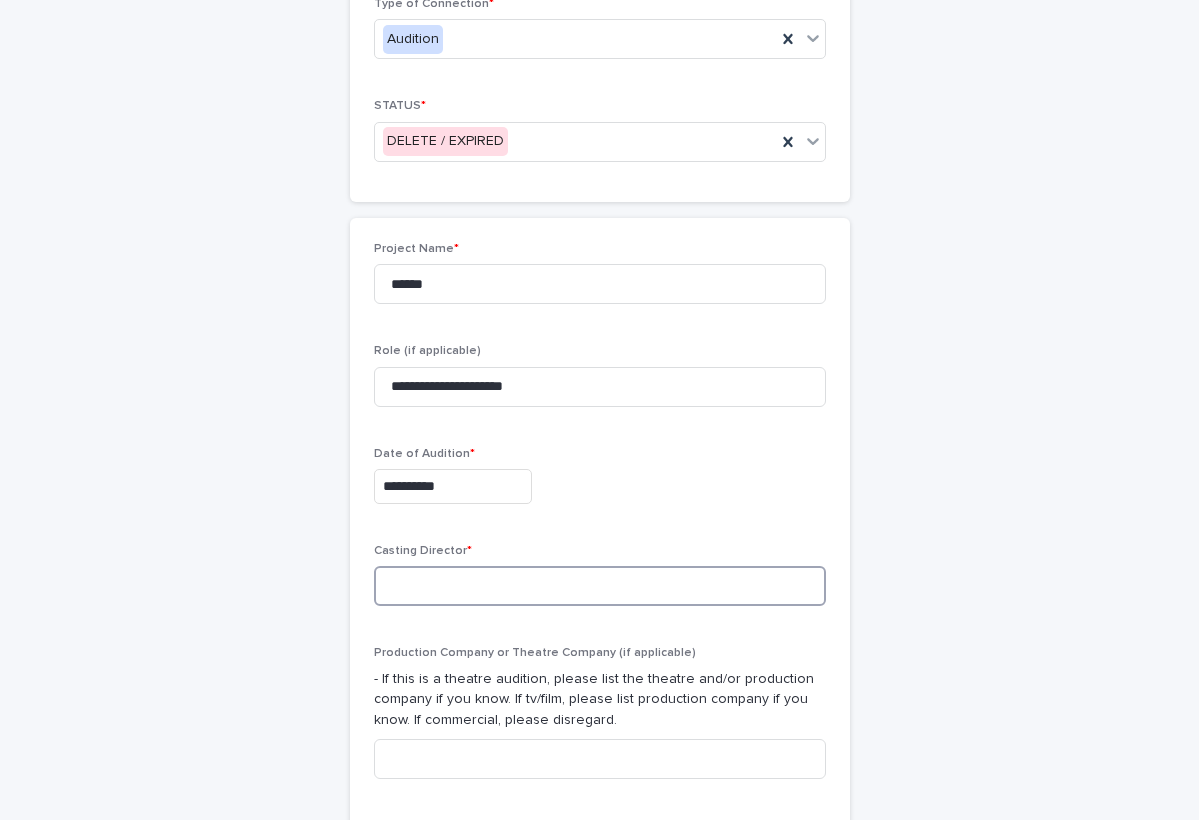 click at bounding box center (600, 586) 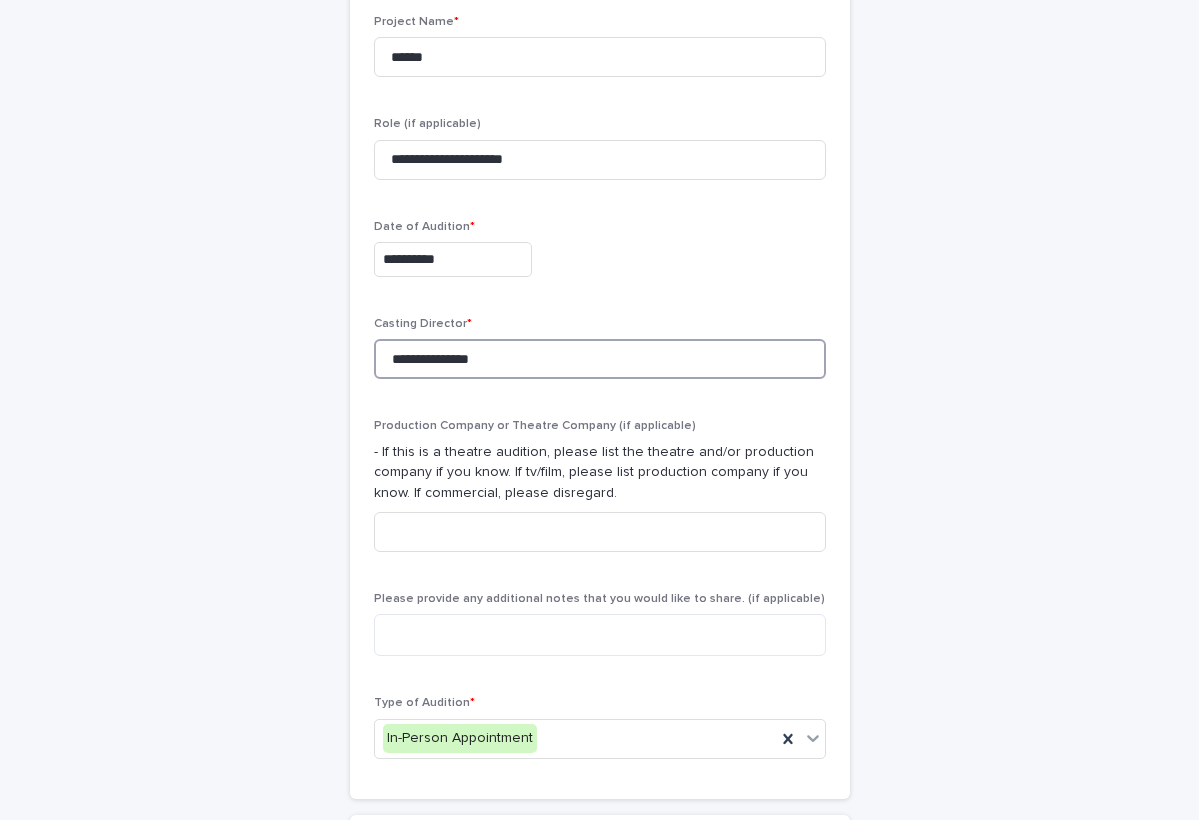 scroll, scrollTop: 576, scrollLeft: 0, axis: vertical 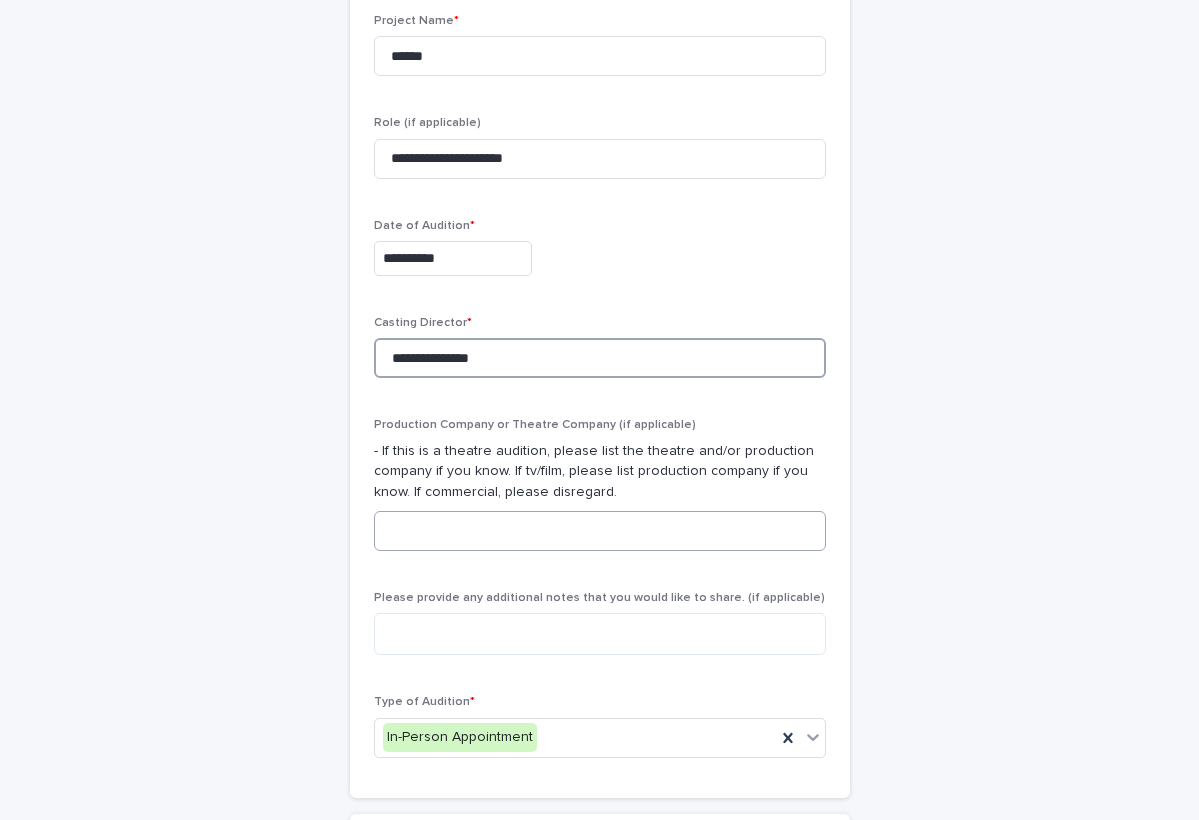 type on "**********" 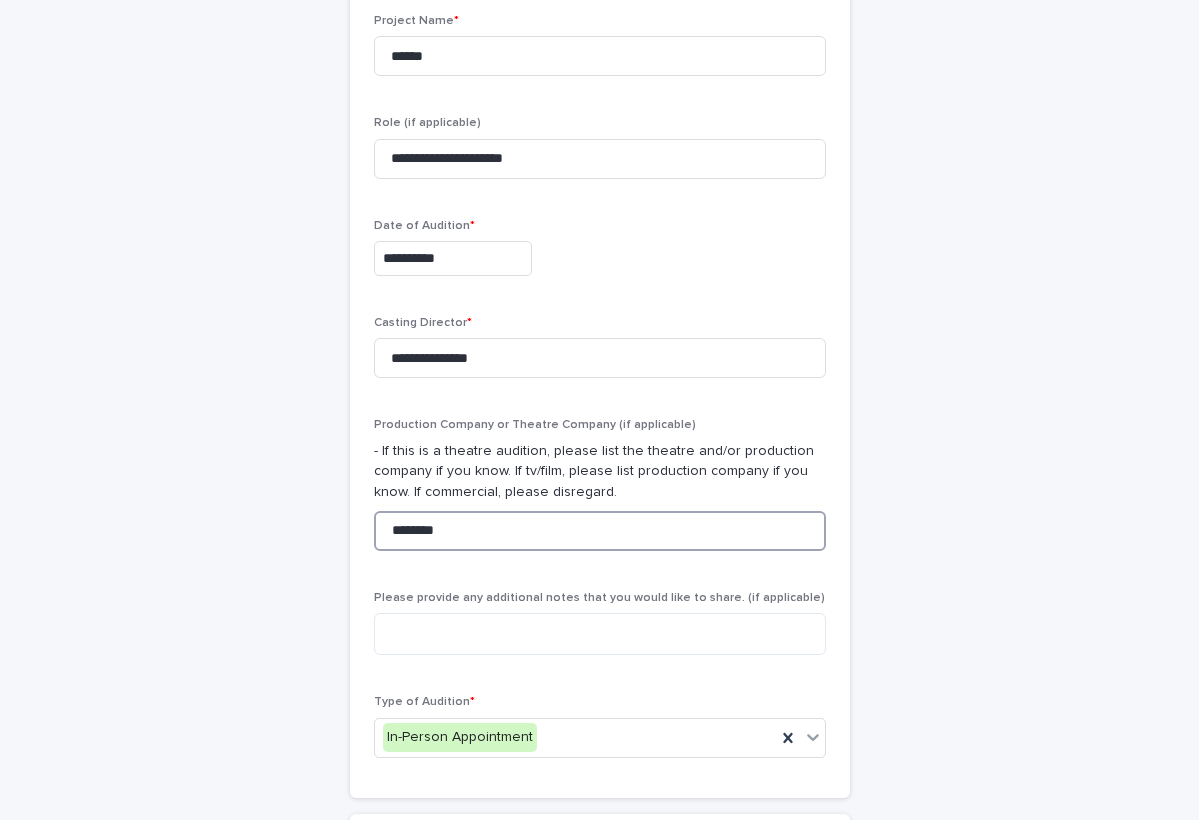 click on "*******" at bounding box center [600, 531] 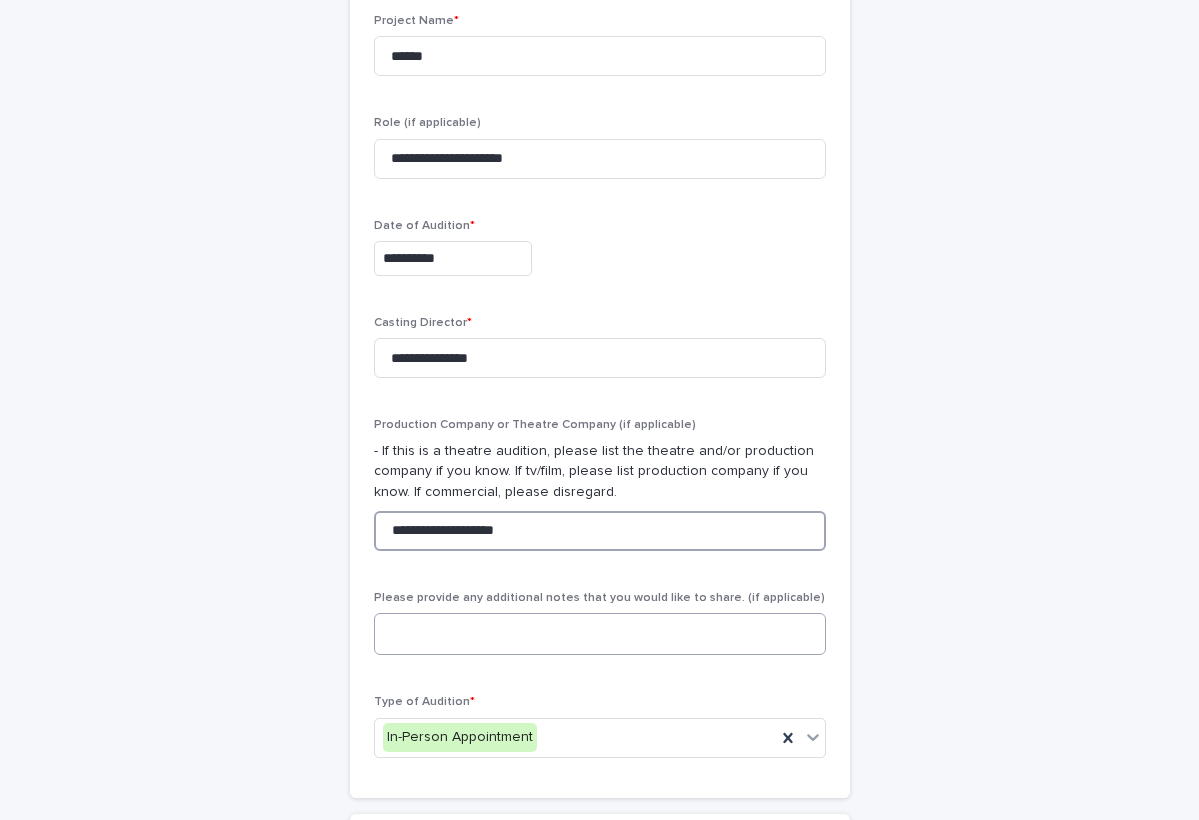 type on "**********" 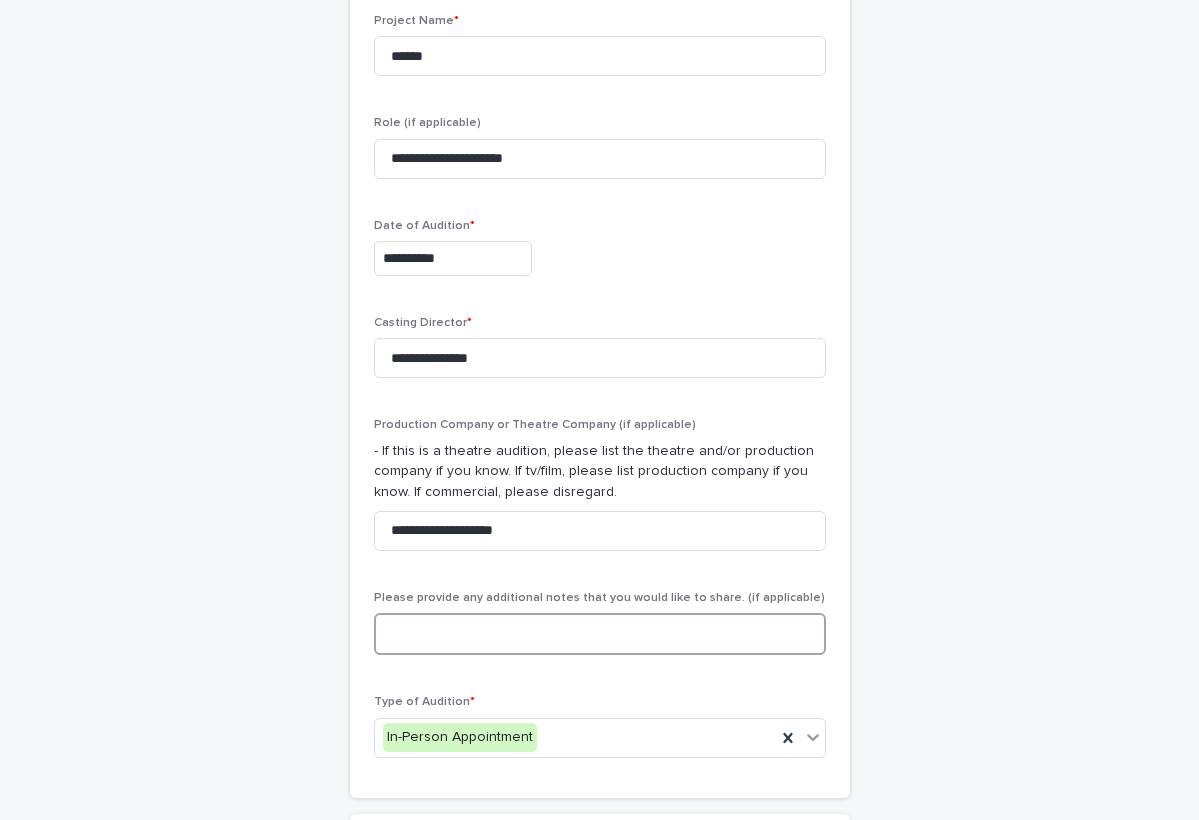 click at bounding box center [600, 634] 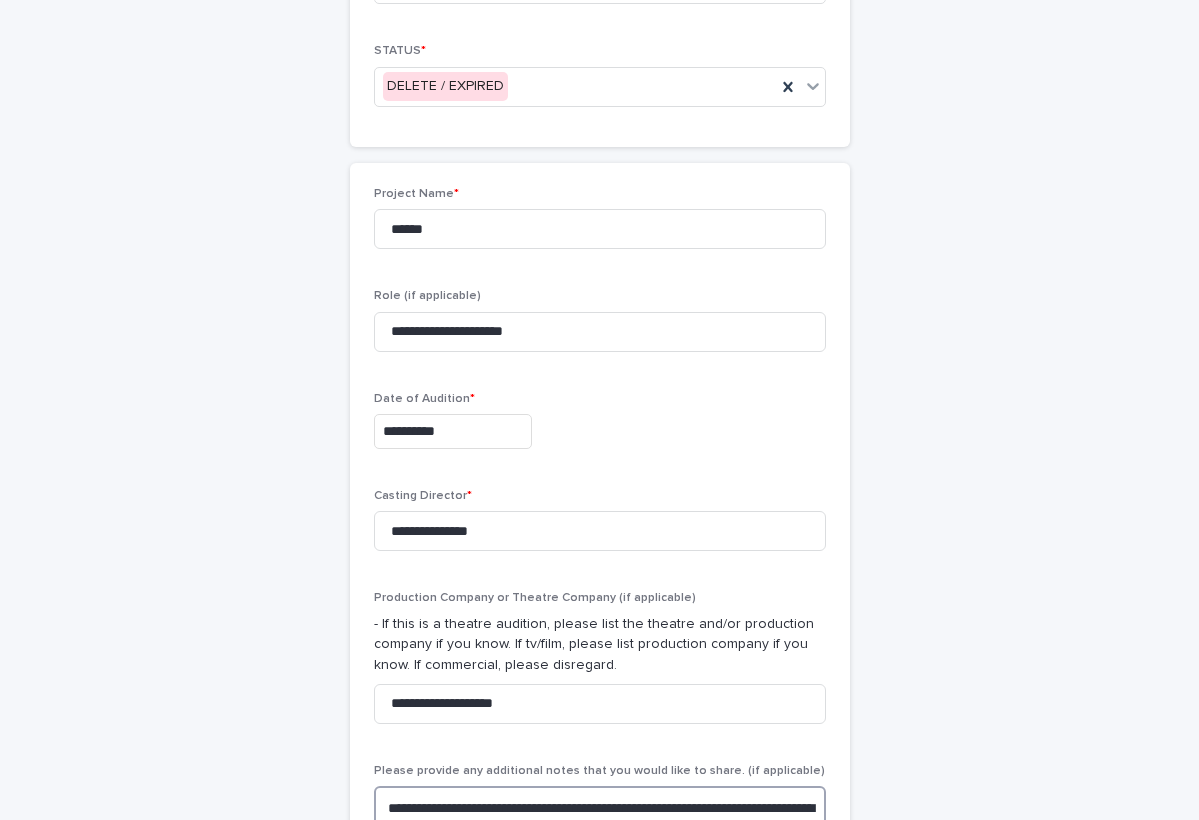 scroll, scrollTop: 417, scrollLeft: 0, axis: vertical 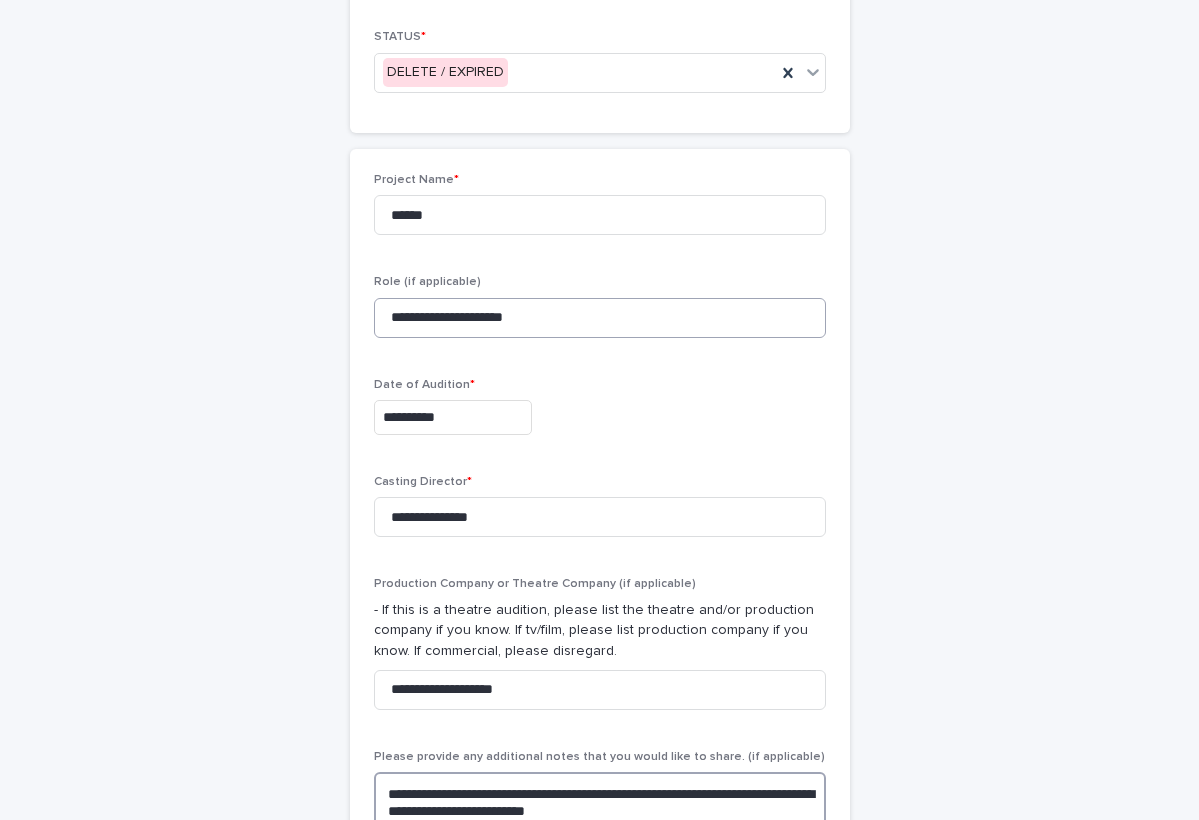 type on "**********" 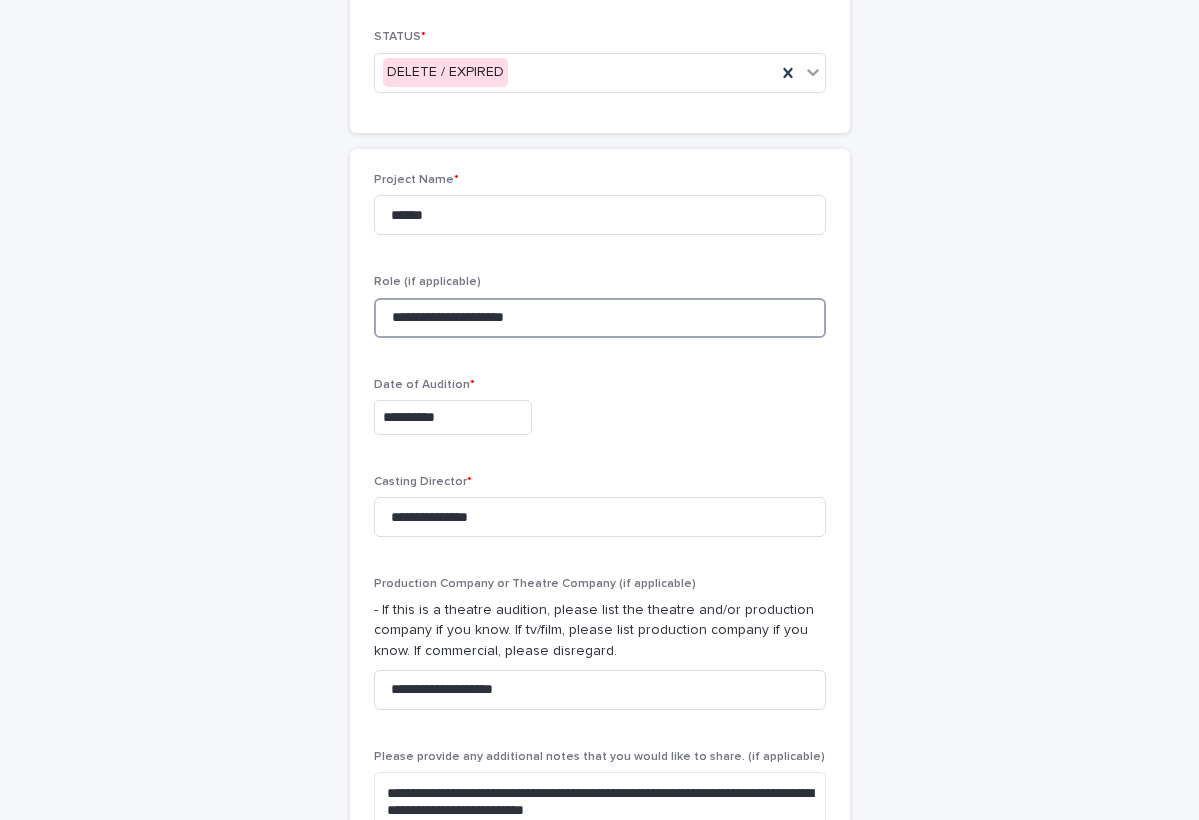 click on "**********" at bounding box center (600, 318) 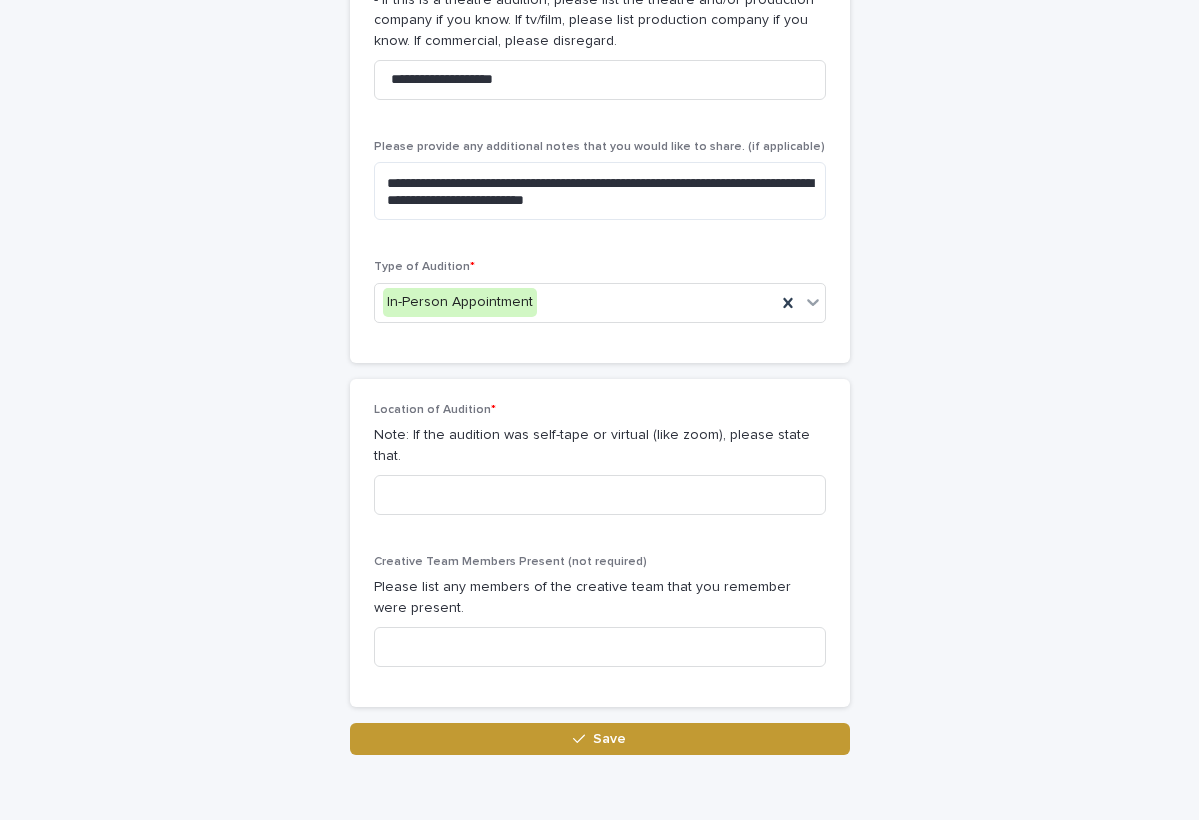 scroll, scrollTop: 1028, scrollLeft: 0, axis: vertical 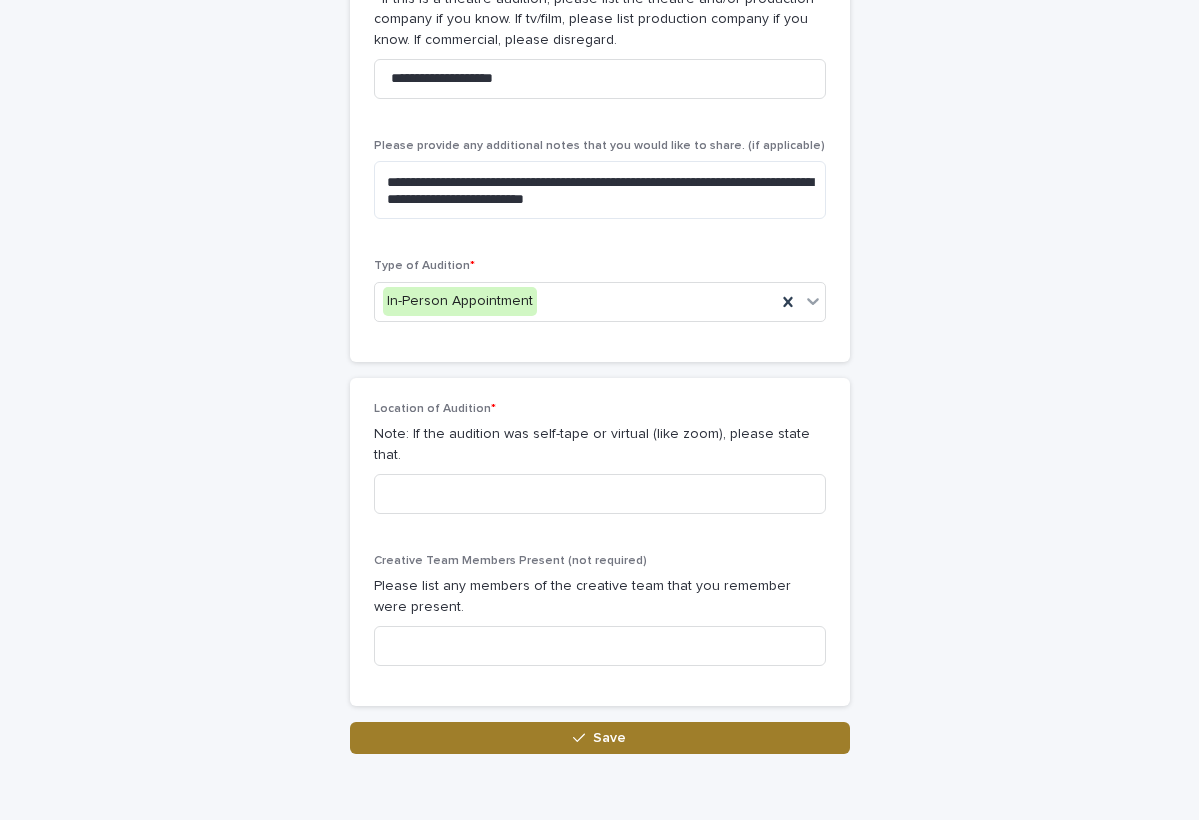 click 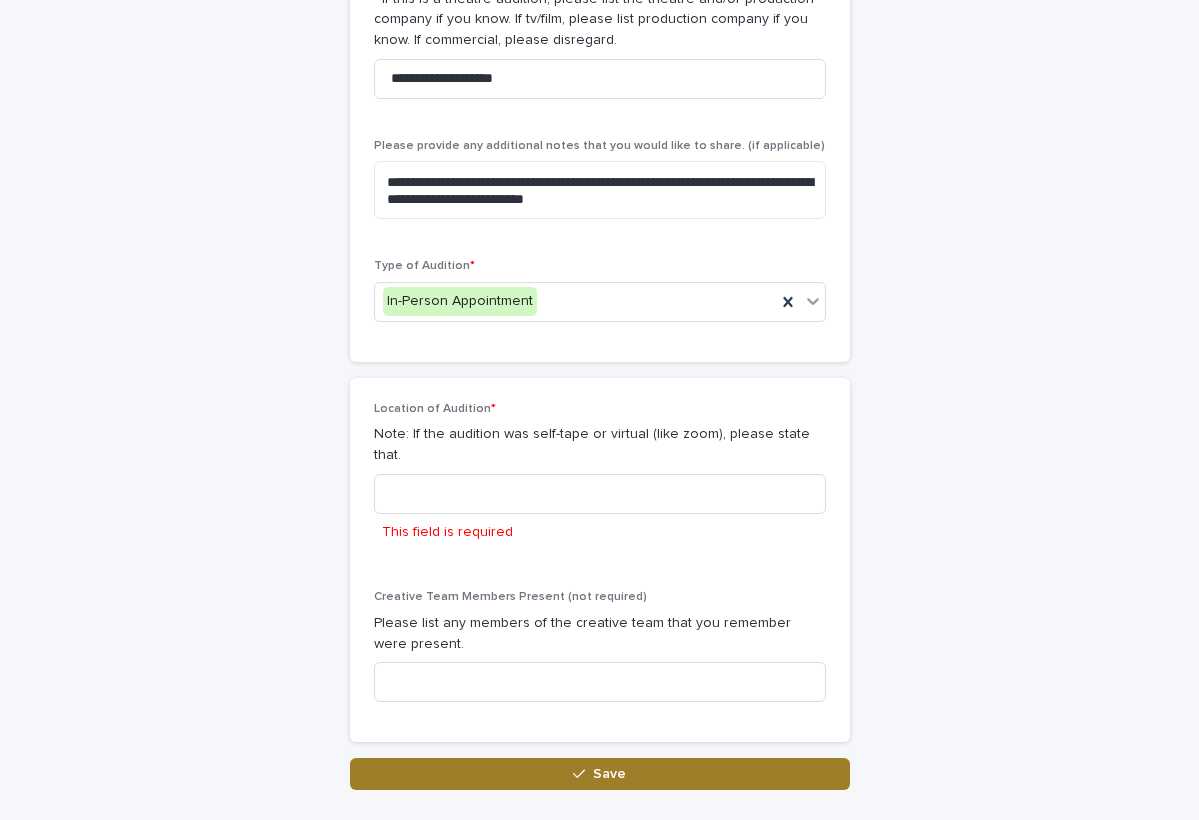 scroll, scrollTop: 1121, scrollLeft: 0, axis: vertical 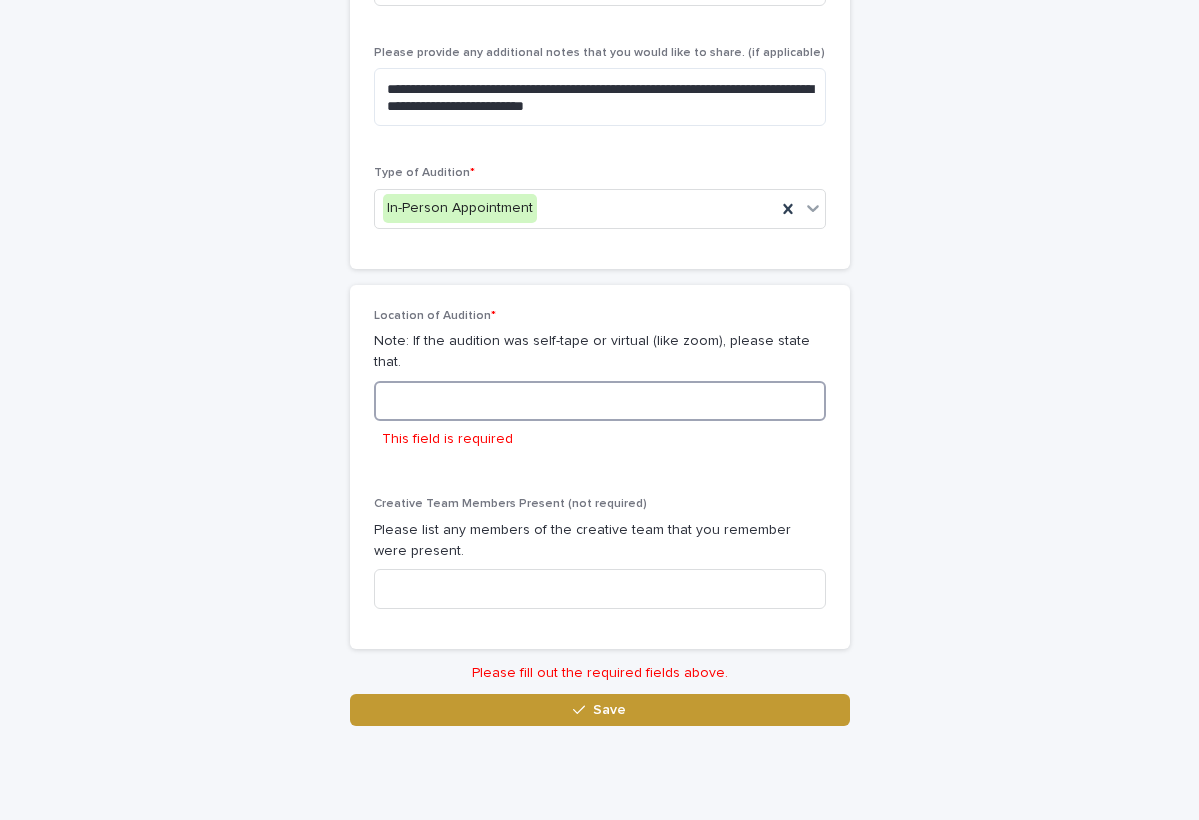 click at bounding box center (600, 401) 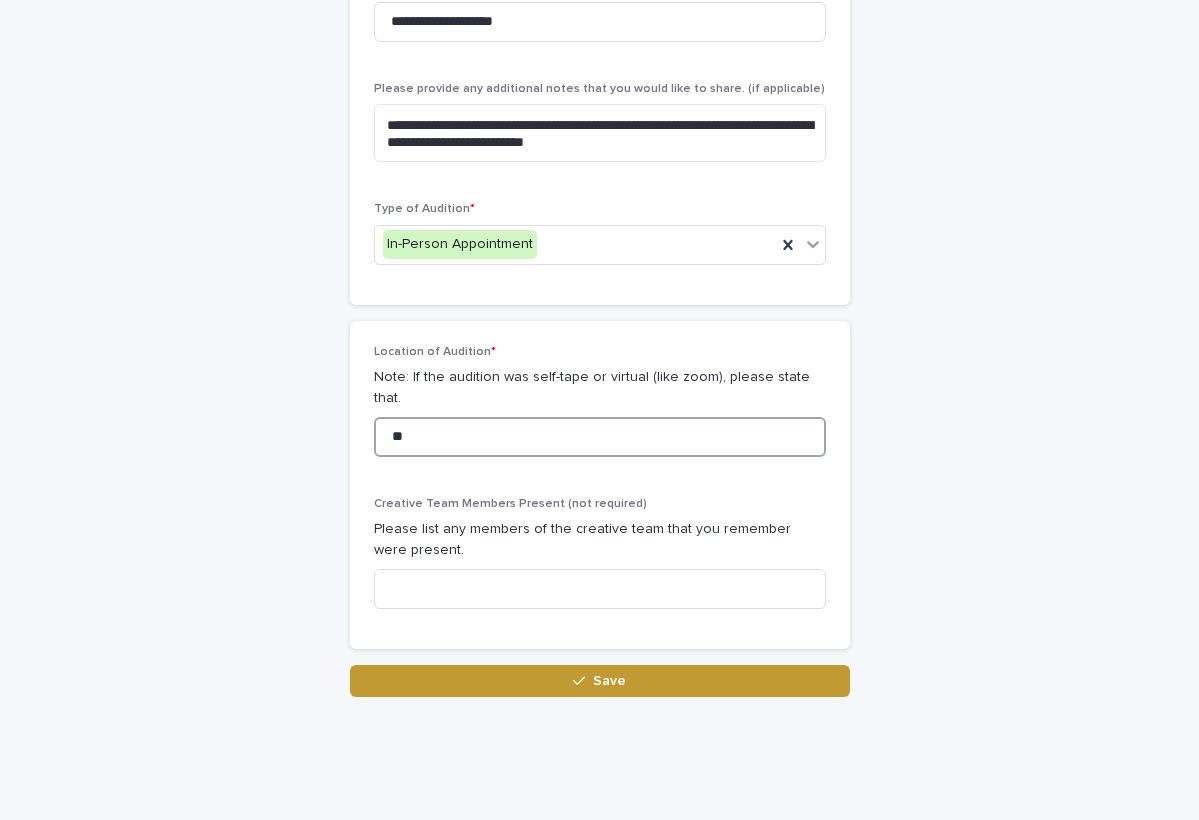 type on "*" 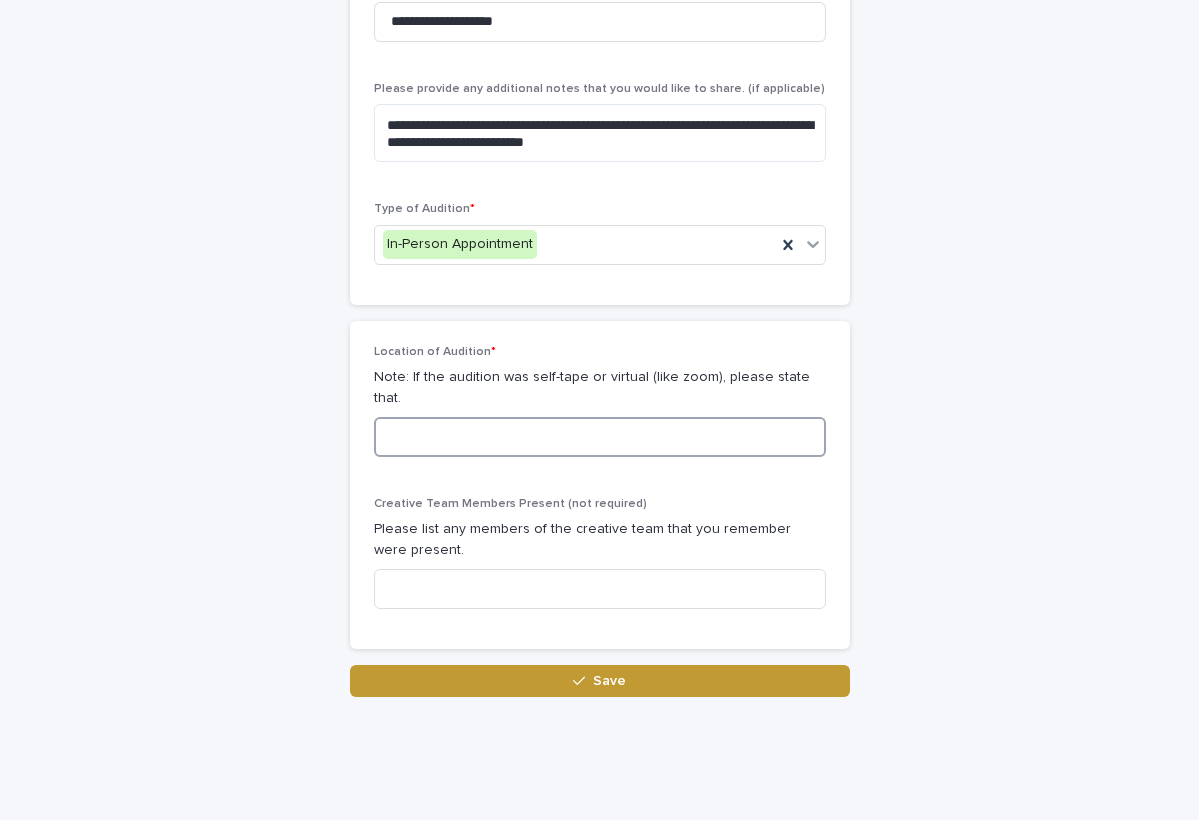 scroll, scrollTop: 1085, scrollLeft: 0, axis: vertical 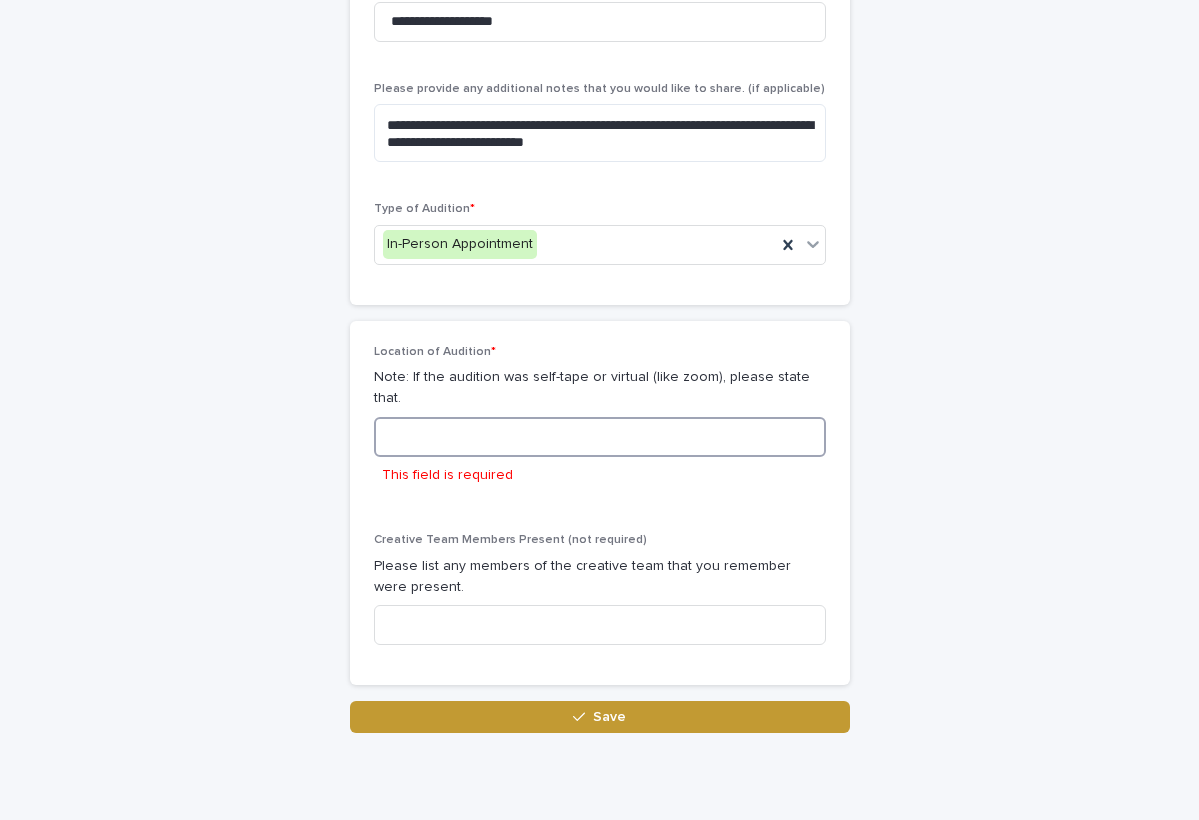 type on "*" 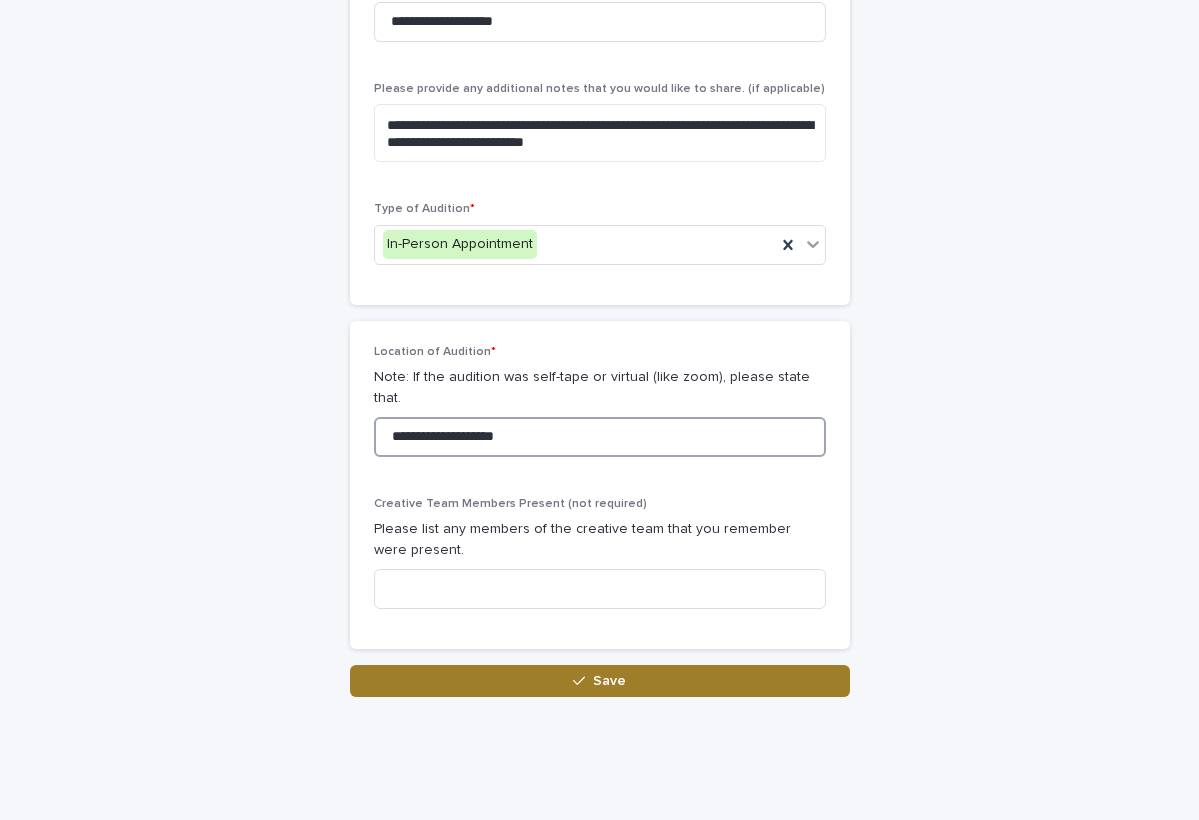 type on "**********" 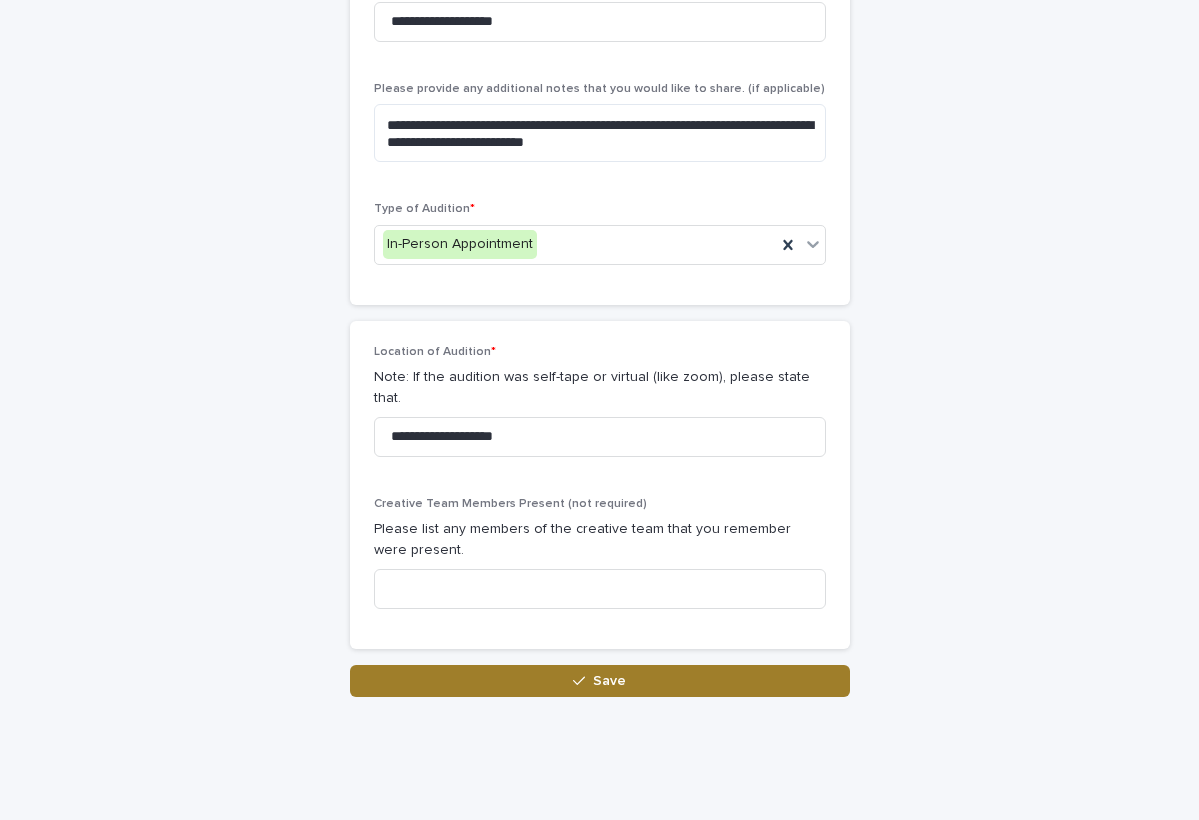 click on "Save" at bounding box center (600, 681) 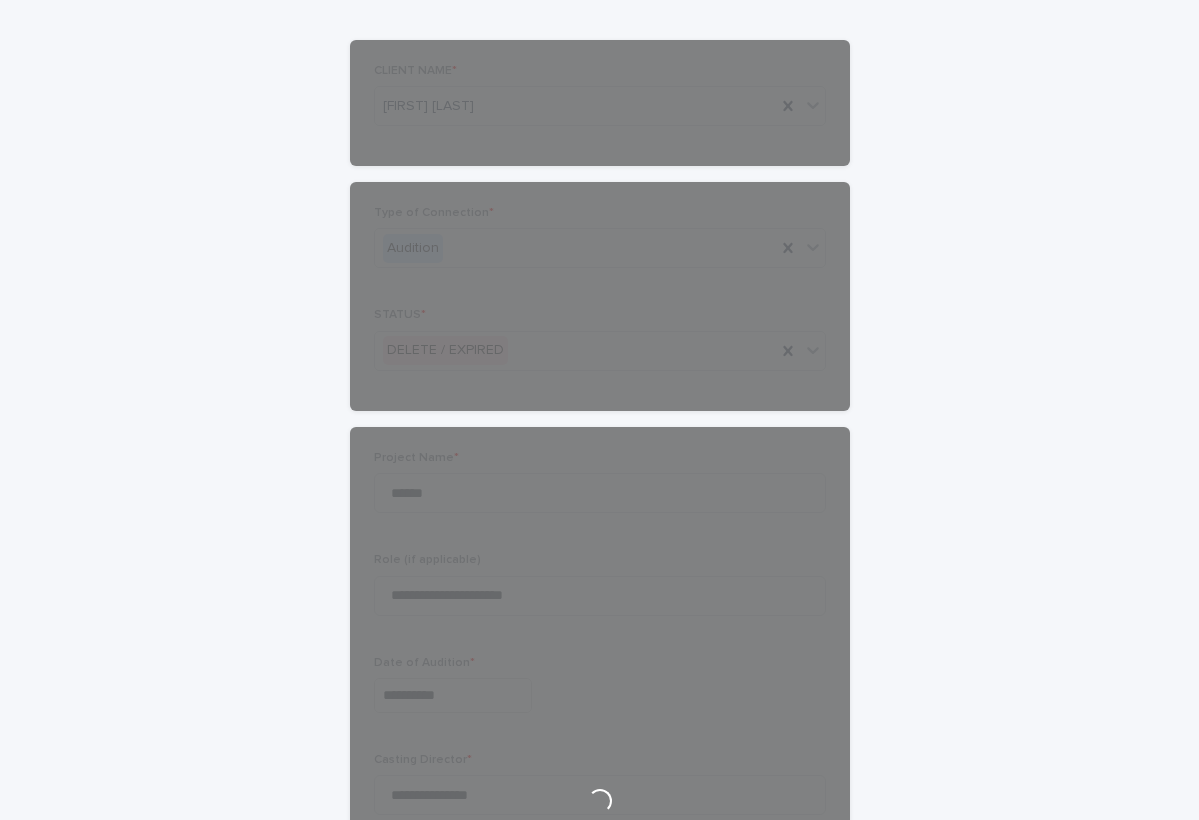 scroll, scrollTop: 157, scrollLeft: 0, axis: vertical 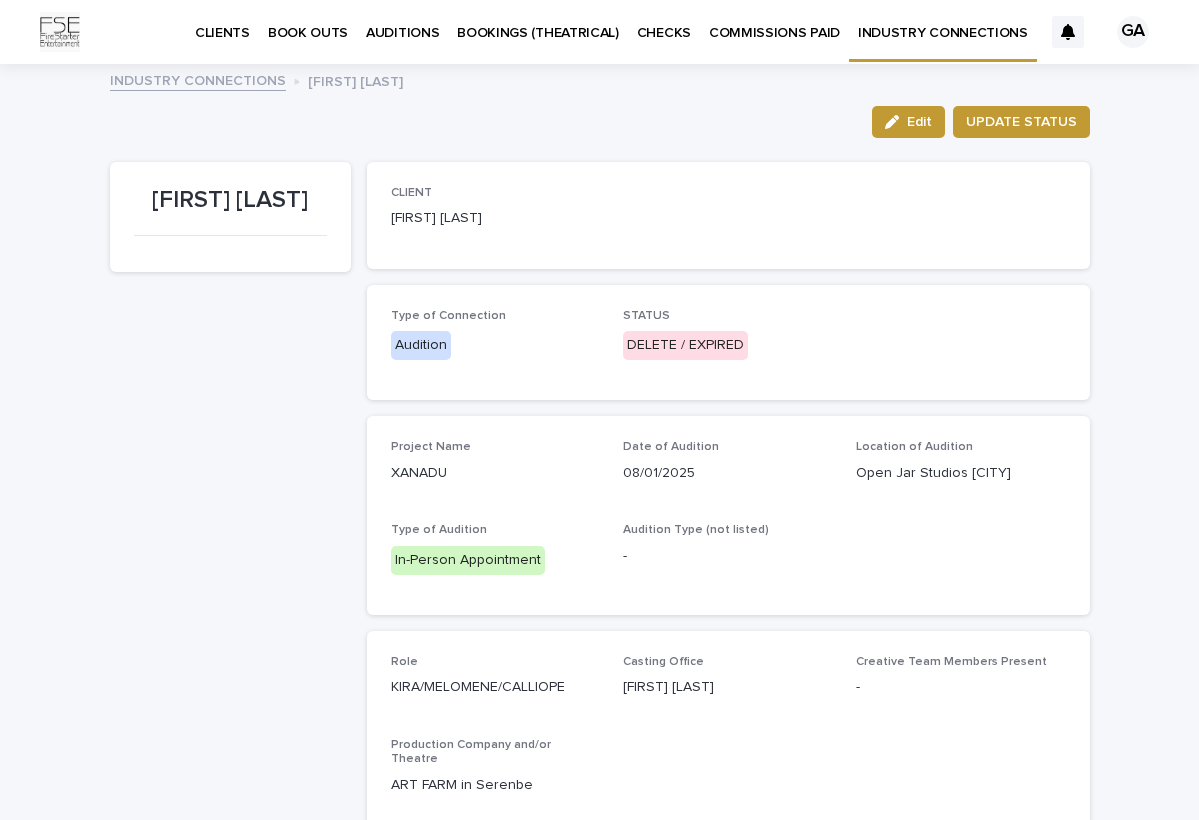 click on "DELETE / EXPIRED" at bounding box center (685, 345) 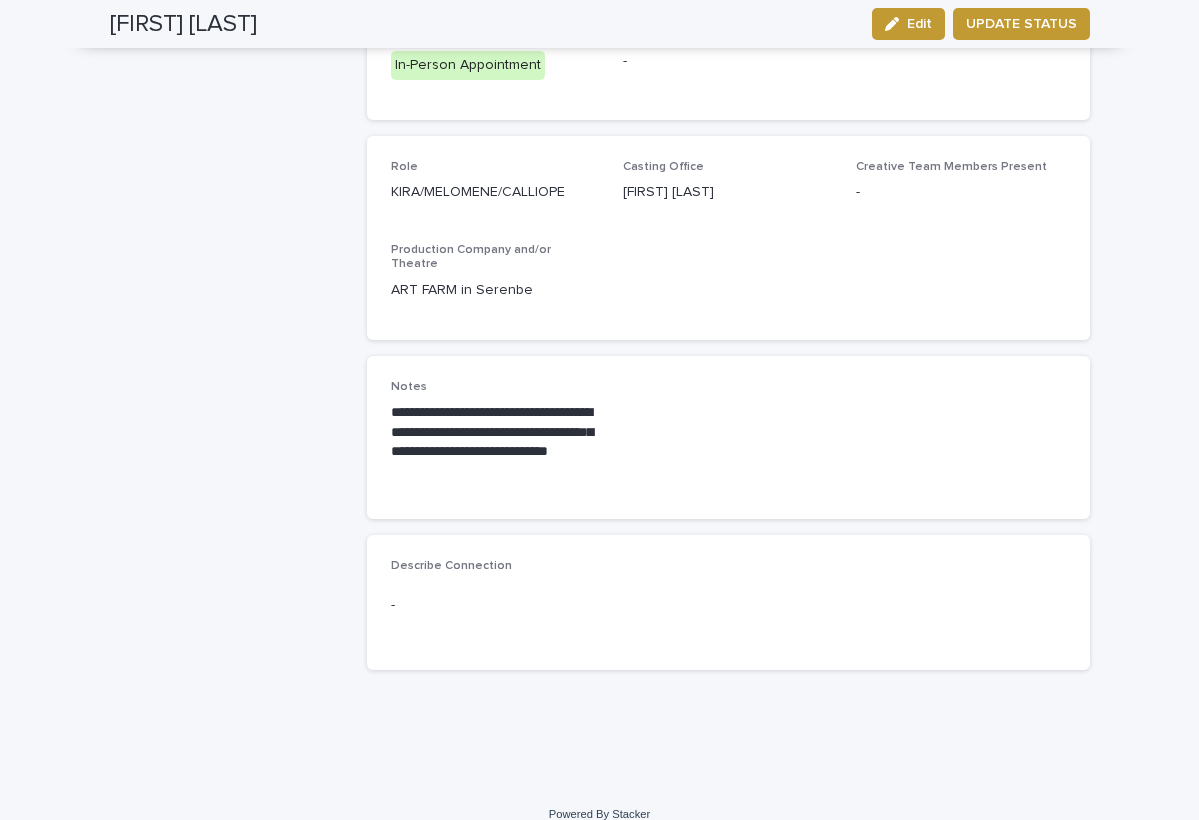 scroll, scrollTop: 493, scrollLeft: 0, axis: vertical 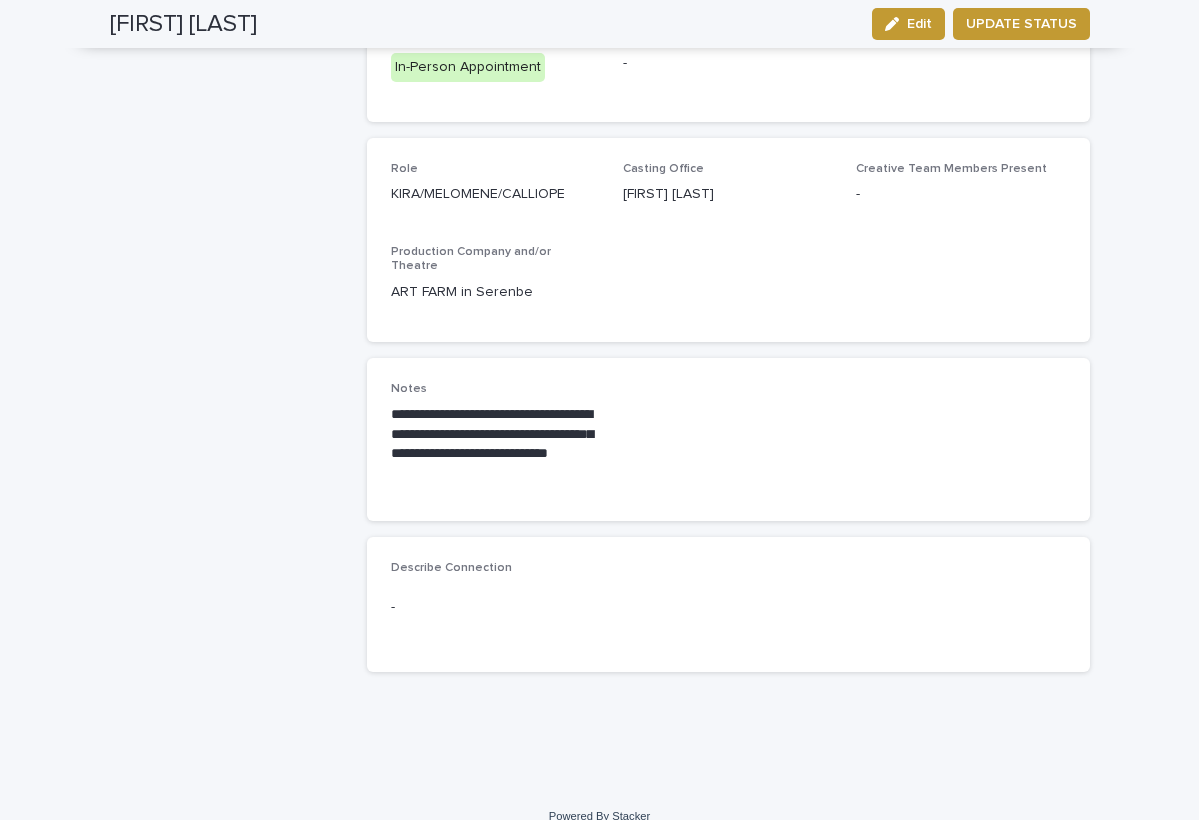 click on "-" at bounding box center (495, 607) 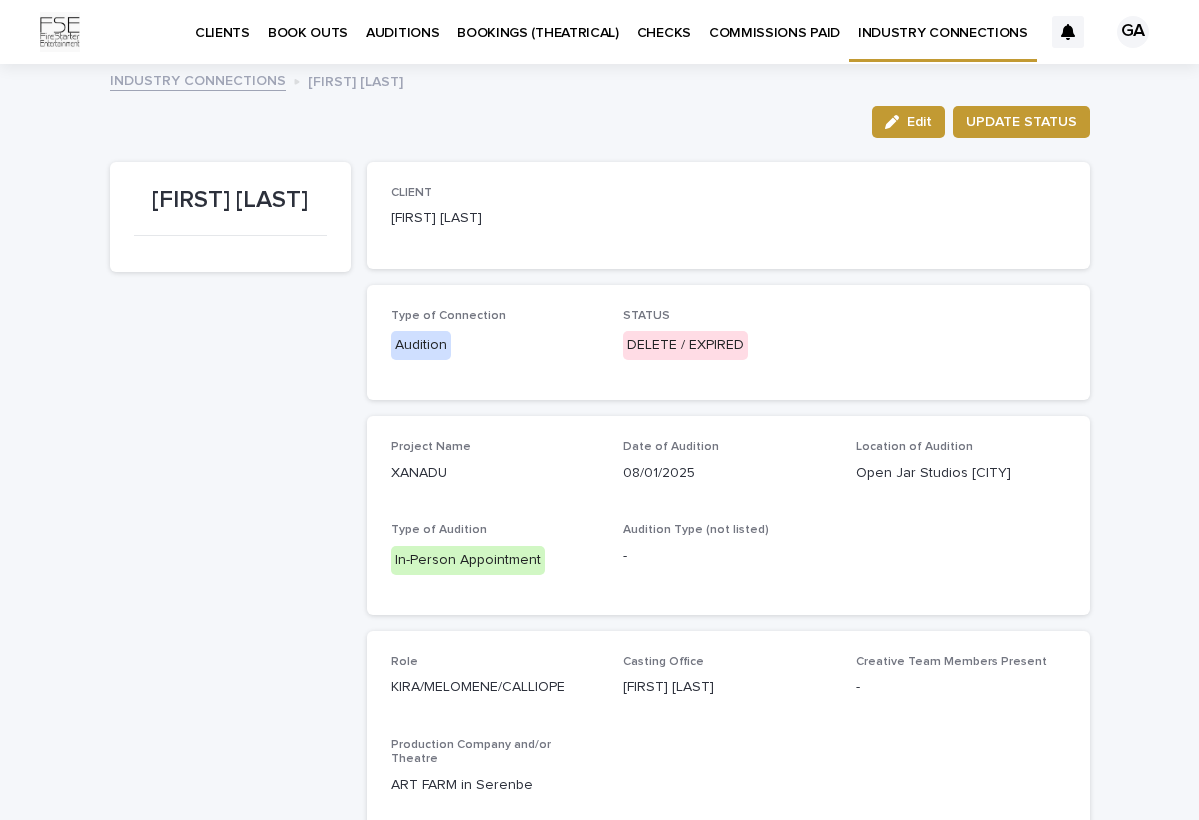 scroll, scrollTop: 0, scrollLeft: 0, axis: both 